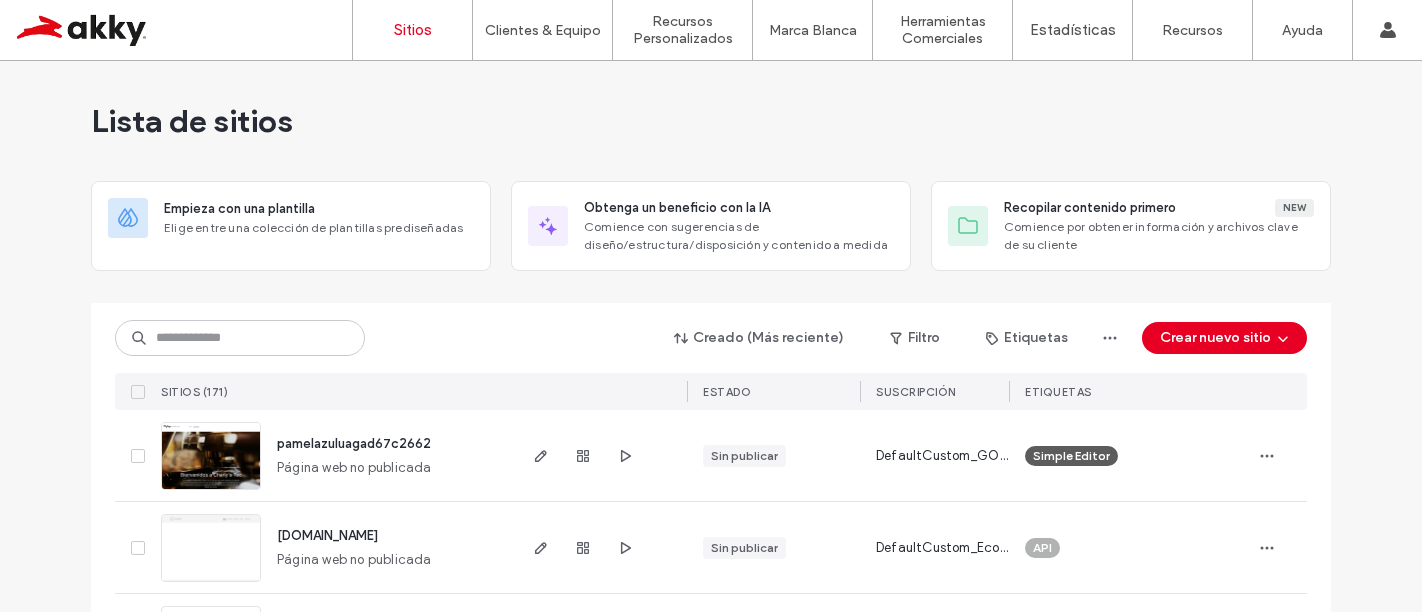 scroll, scrollTop: 0, scrollLeft: 0, axis: both 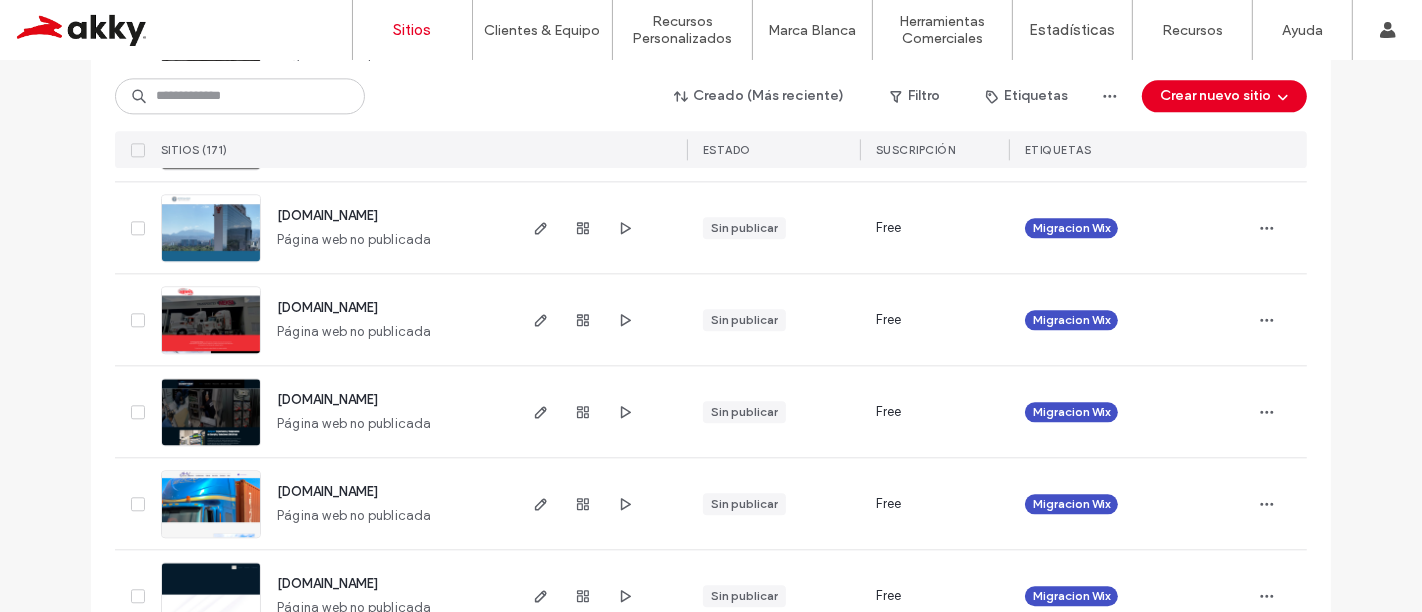 click on "www.transportesmeksa.com.mx" at bounding box center (327, 307) 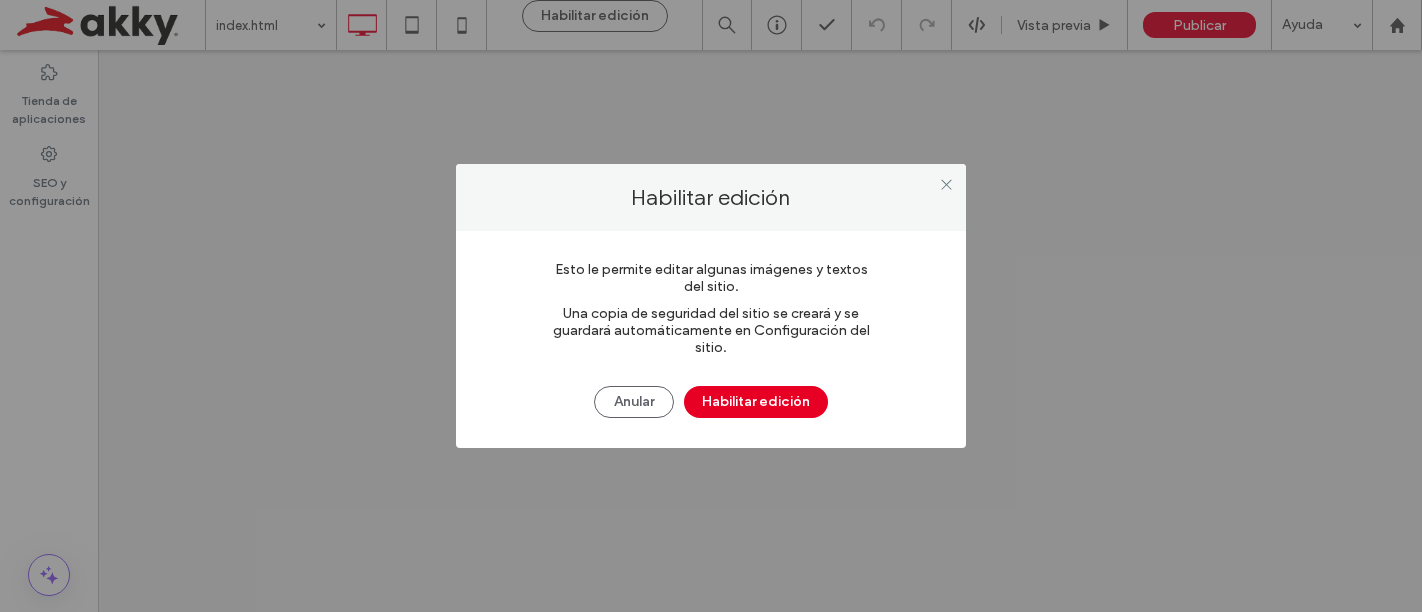 scroll, scrollTop: 0, scrollLeft: 0, axis: both 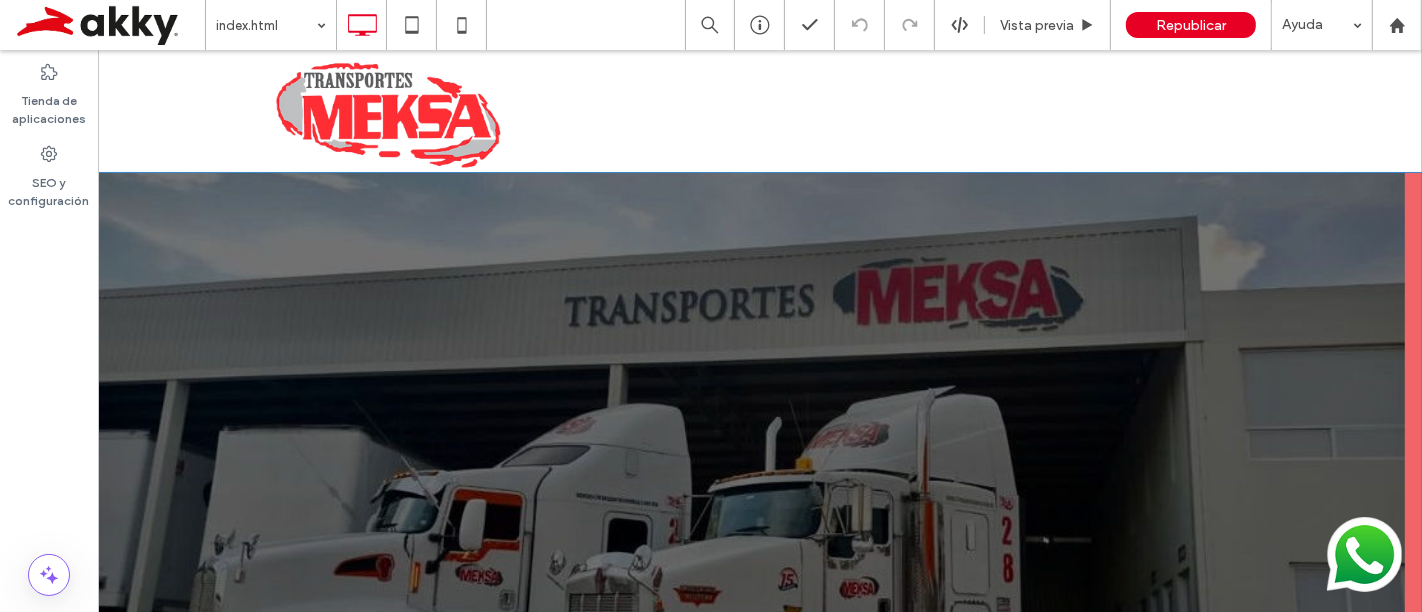 click at bounding box center [387, 115] 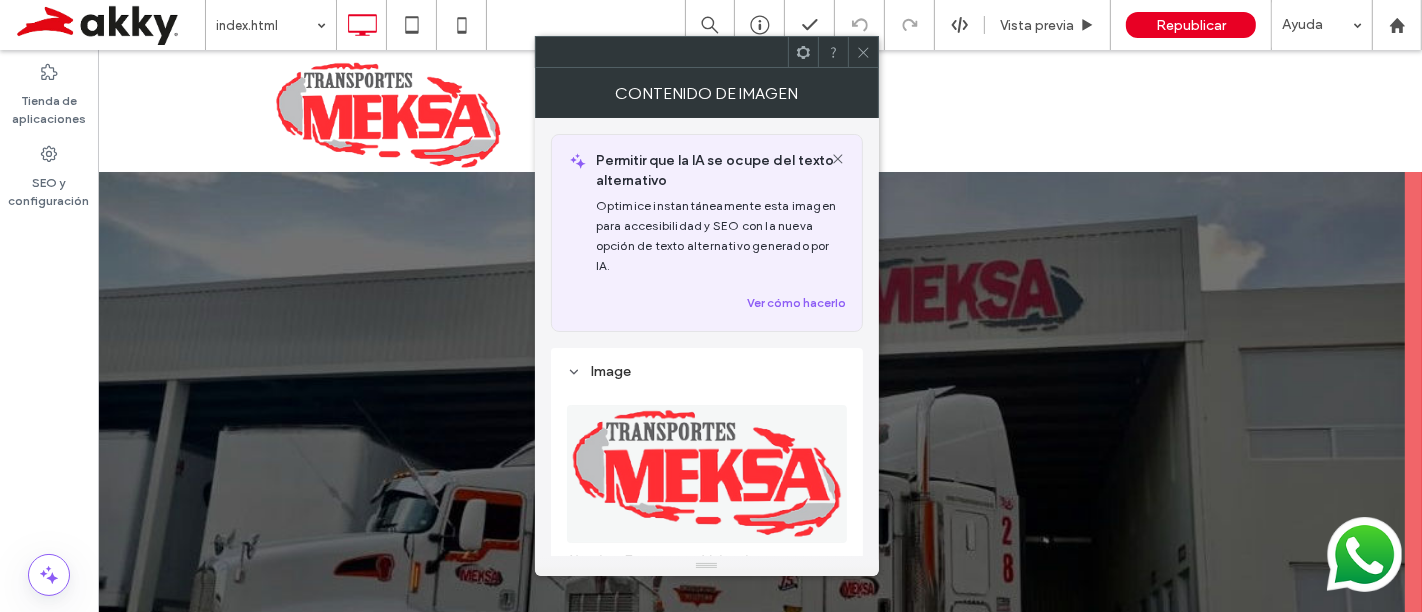 click 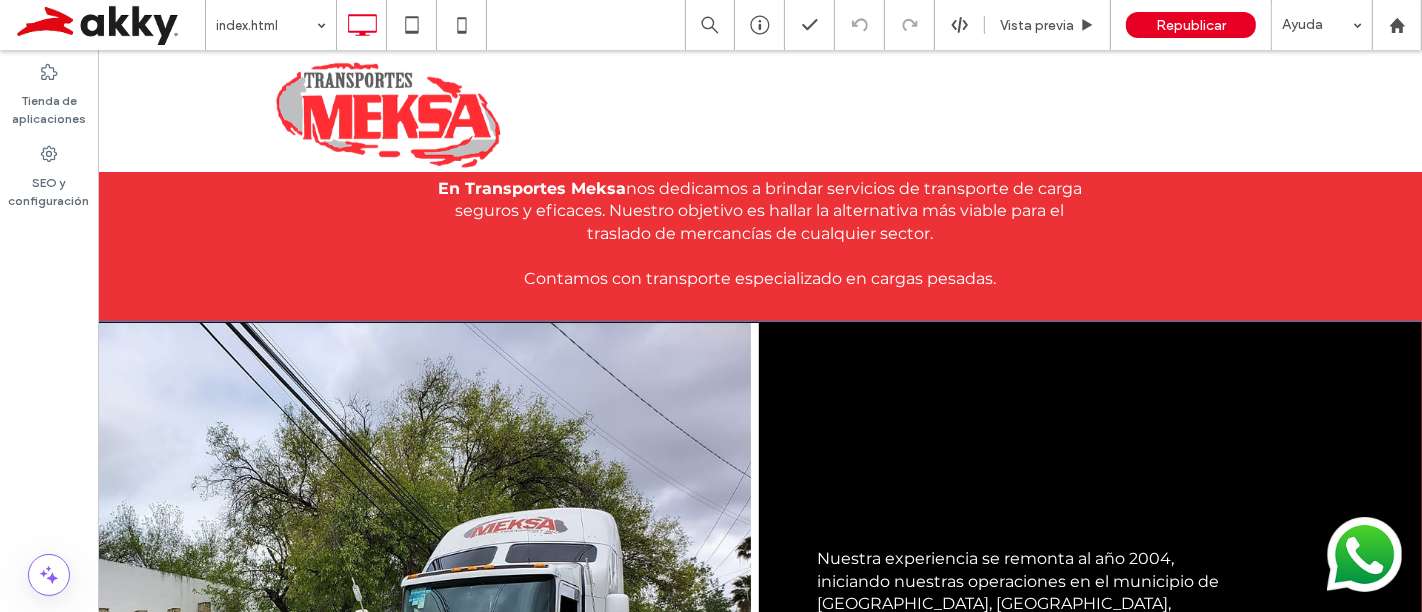 scroll, scrollTop: 1000, scrollLeft: 0, axis: vertical 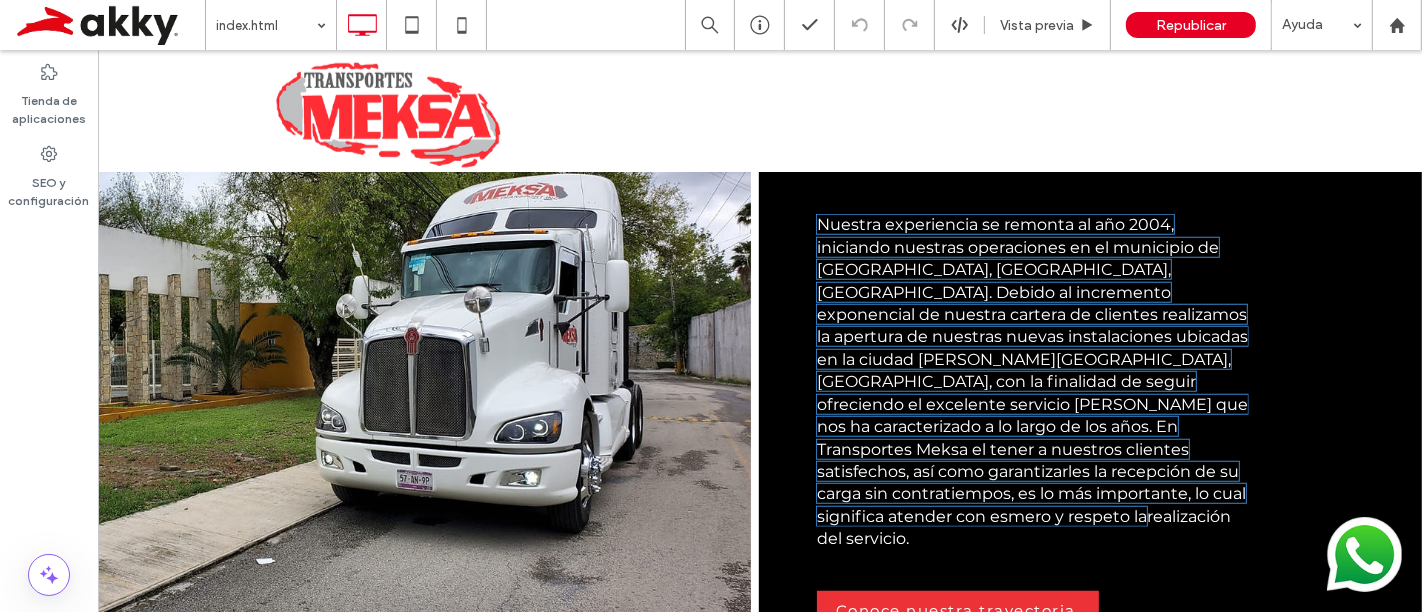 click on "Nuestra experiencia se remonta al año 2004, iniciando nuestras operaciones en el municipio de Santiago, Nuevo León, México. Debido al incremento exponencial de nuestra cartera de clientes realizamos la apertura de nuestras nuevas instalaciones ubicadas en la ciudad de Allende, Nuevo León, con la finalidad de seguir ofreciendo el excelente servicio de flete que nos ha caracterizado a lo largo de los años. En Transportes Meksa el tener a nuestros clientes satisfechos, así como garantizarles la recepción de su carga sin contratiempos, es lo más importante, lo cual significa atender con esmero y respeto la" at bounding box center [1031, 370] 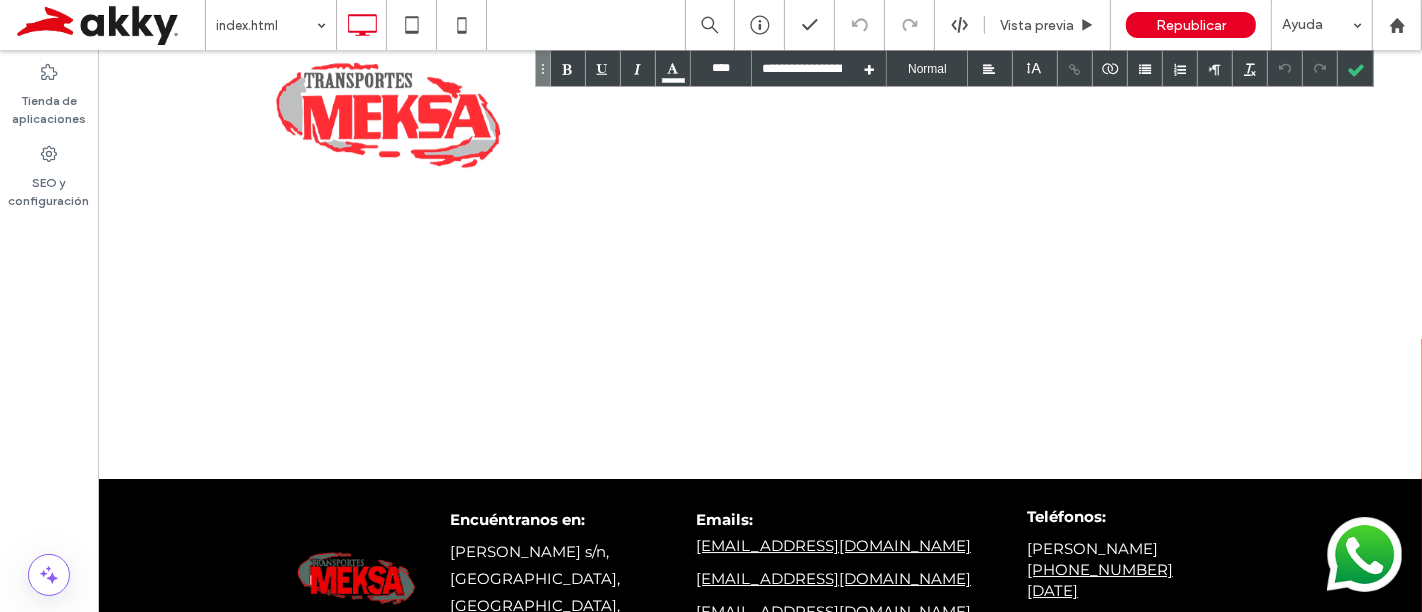 scroll, scrollTop: 5637, scrollLeft: 0, axis: vertical 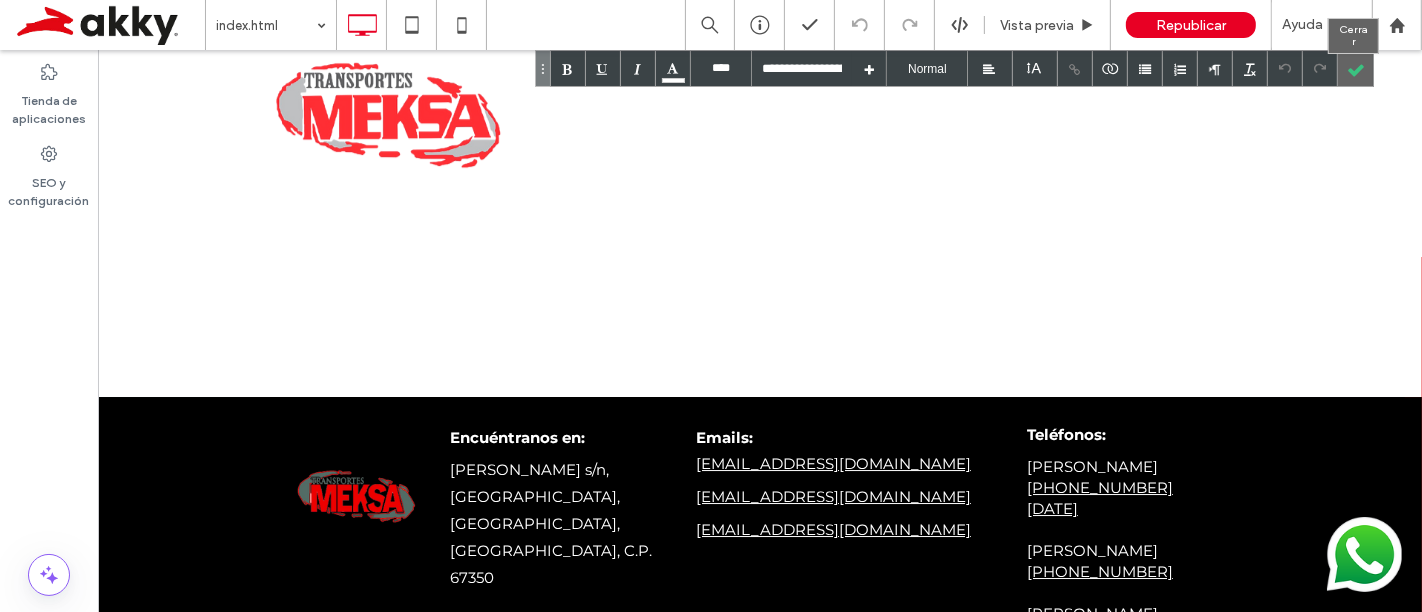 click at bounding box center [1355, 68] 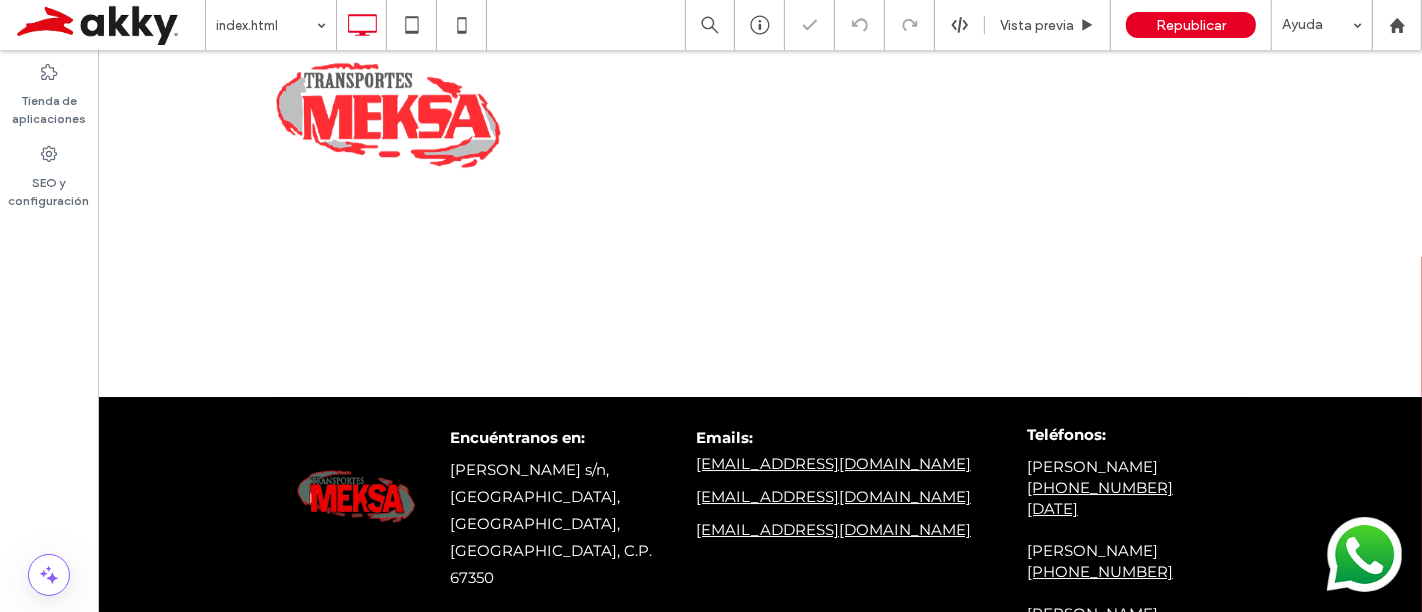 click at bounding box center [1363, 554] 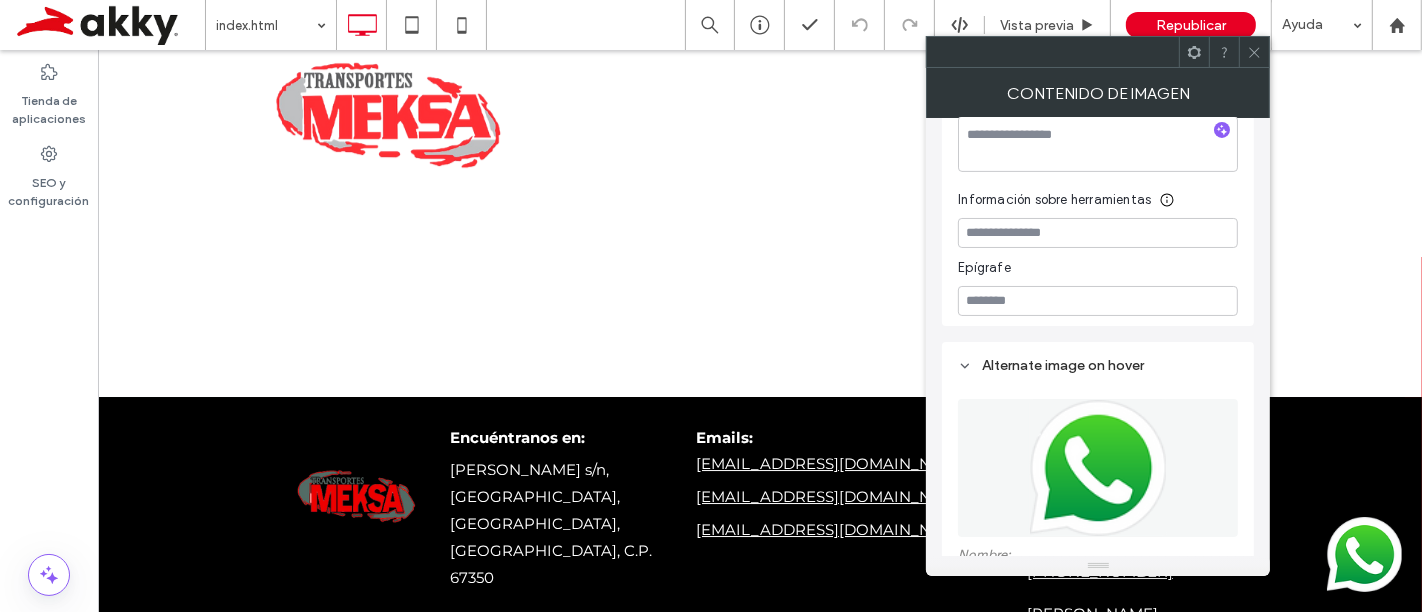 scroll, scrollTop: 545, scrollLeft: 0, axis: vertical 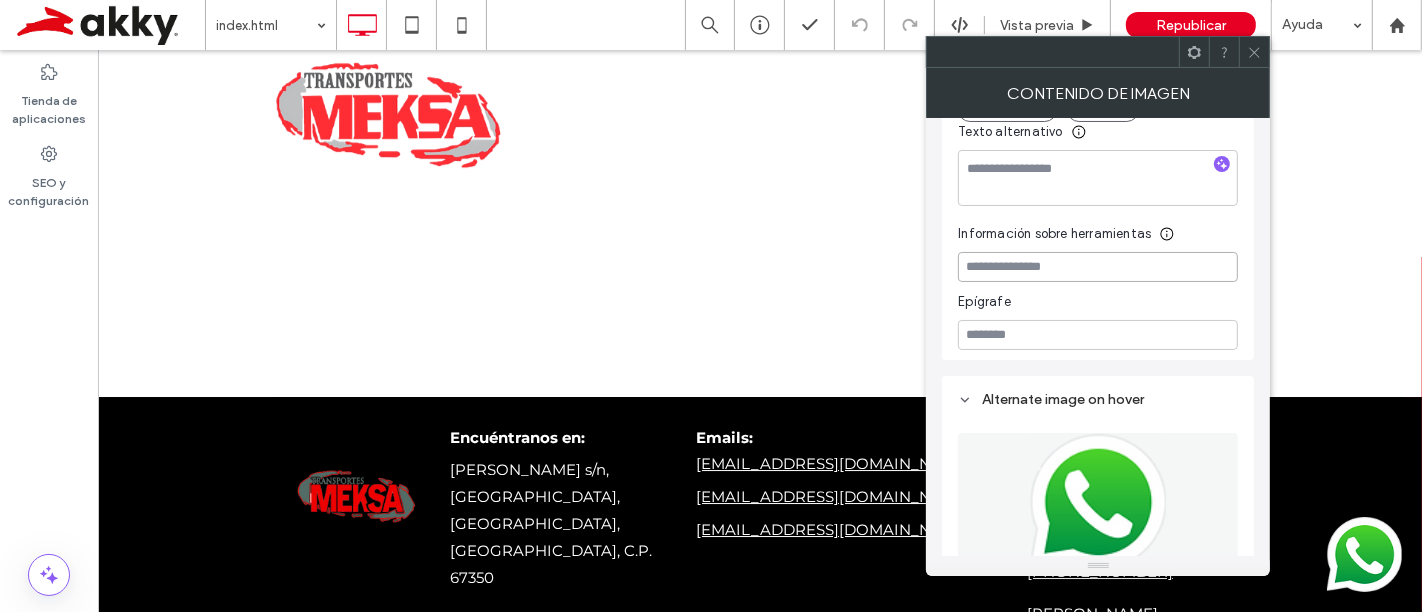 click at bounding box center (1098, 267) 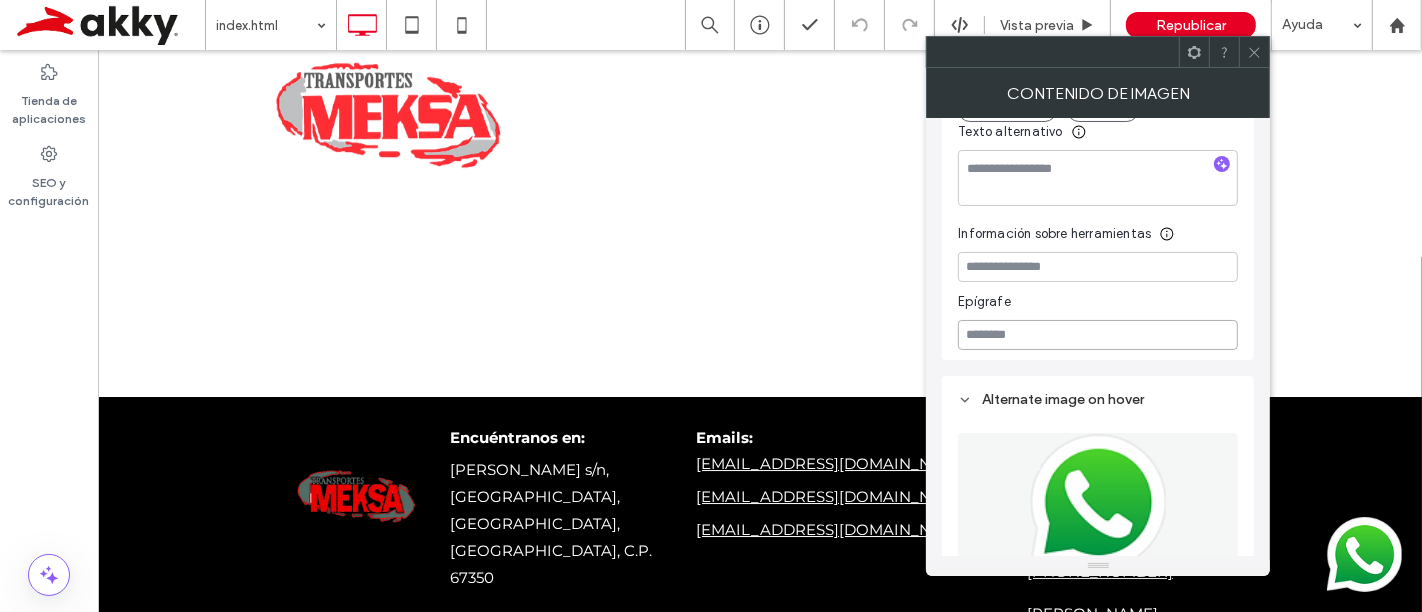 click at bounding box center [1098, 335] 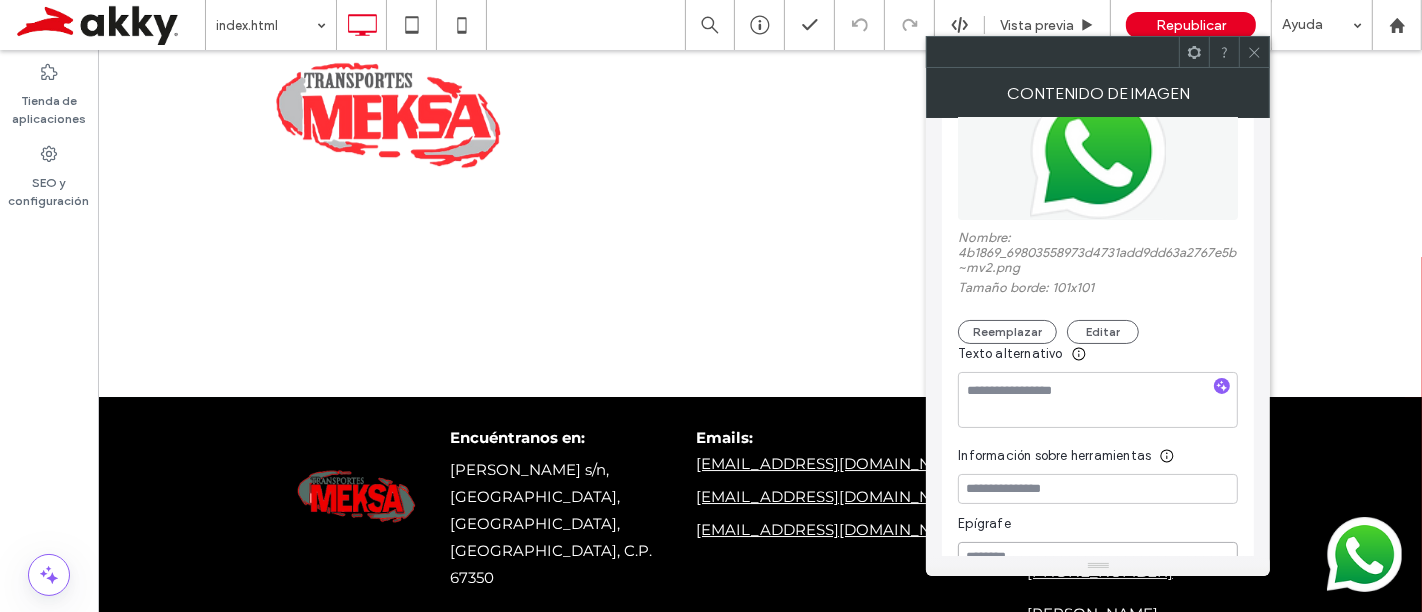 scroll, scrollTop: 0, scrollLeft: 0, axis: both 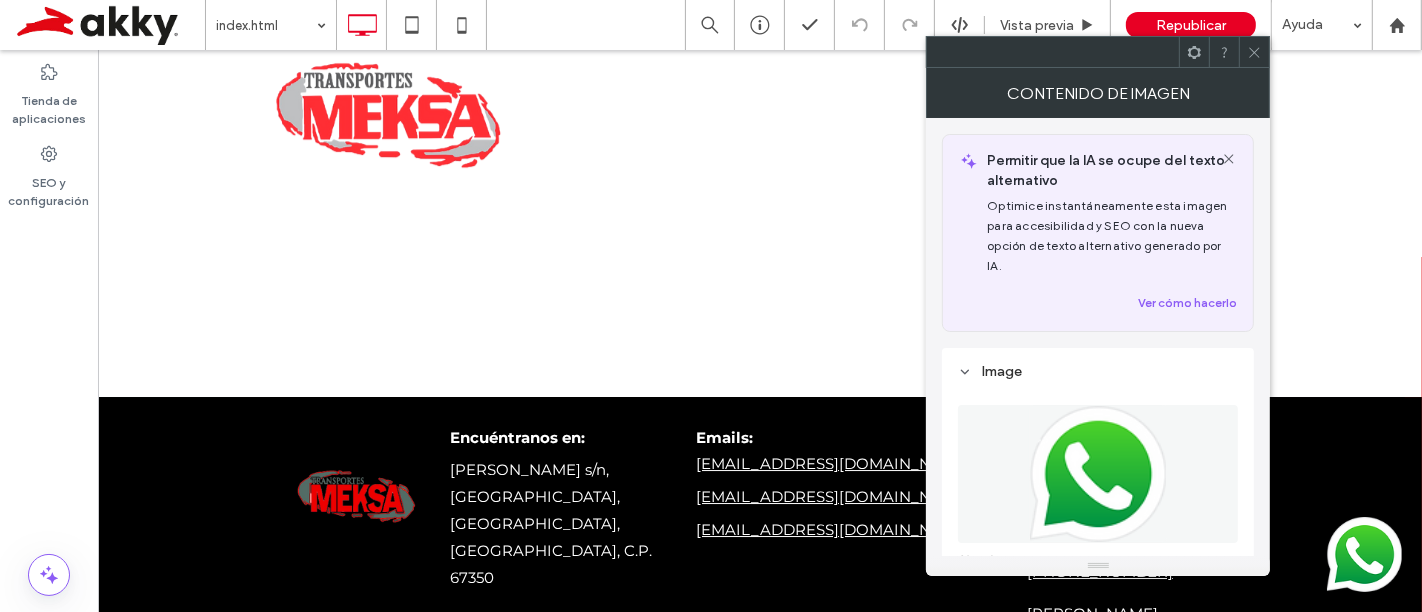 click on "Contenido de imagen" at bounding box center (1098, 93) 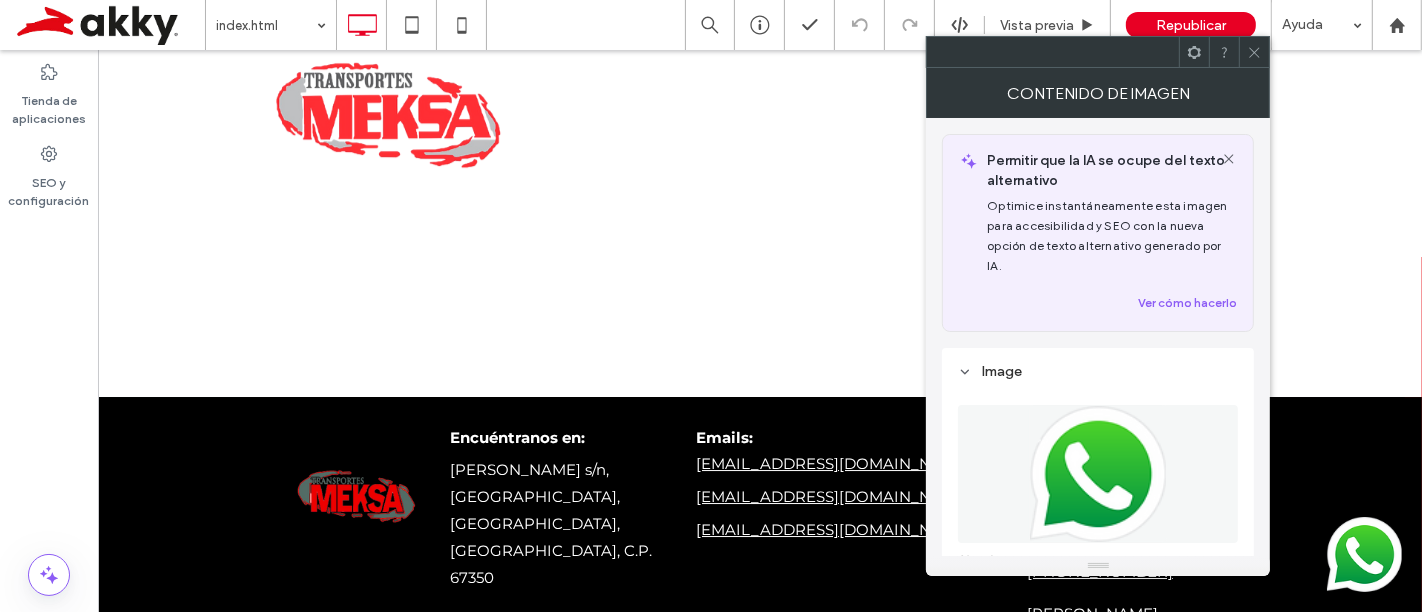 click 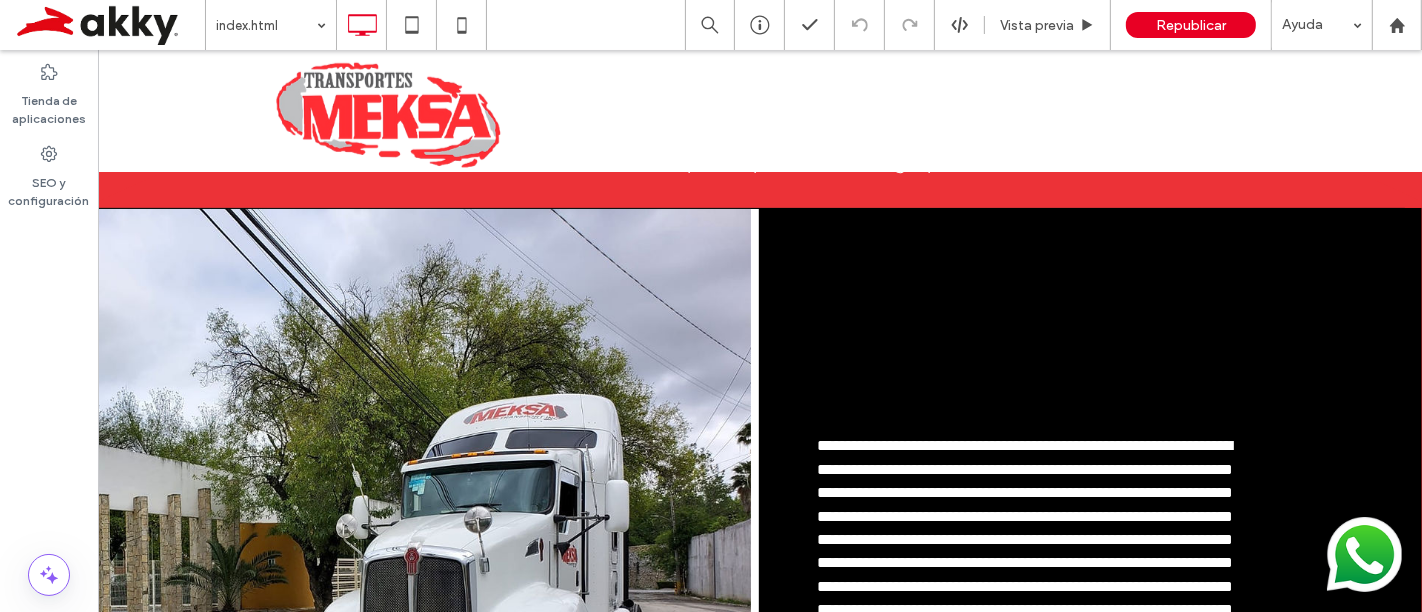 scroll, scrollTop: 888, scrollLeft: 0, axis: vertical 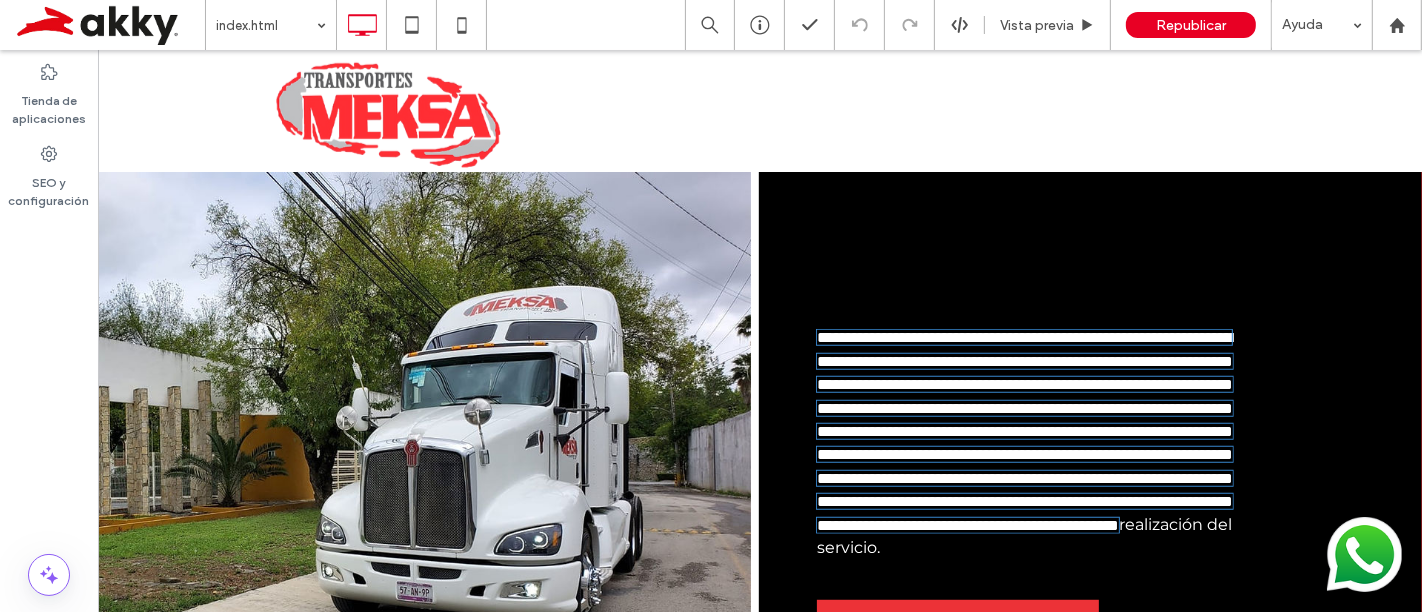 click on "**********" at bounding box center (1024, 431) 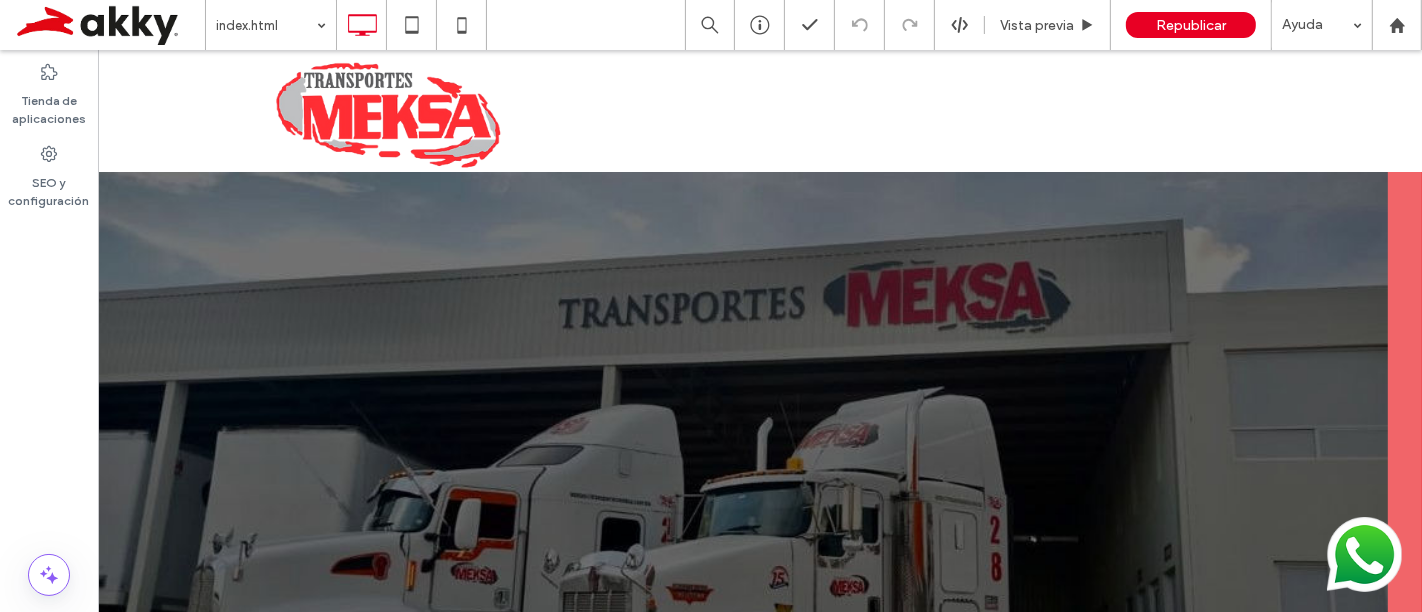 scroll, scrollTop: 666, scrollLeft: 0, axis: vertical 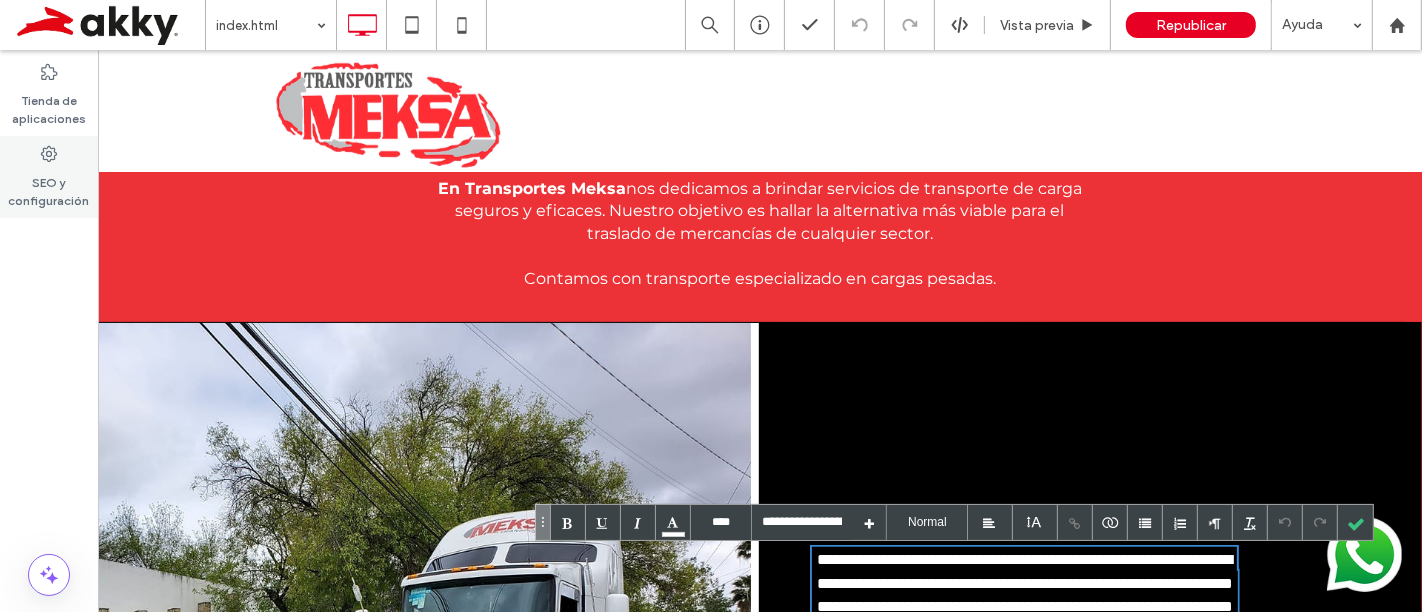 click on "SEO y configuración" at bounding box center (49, 187) 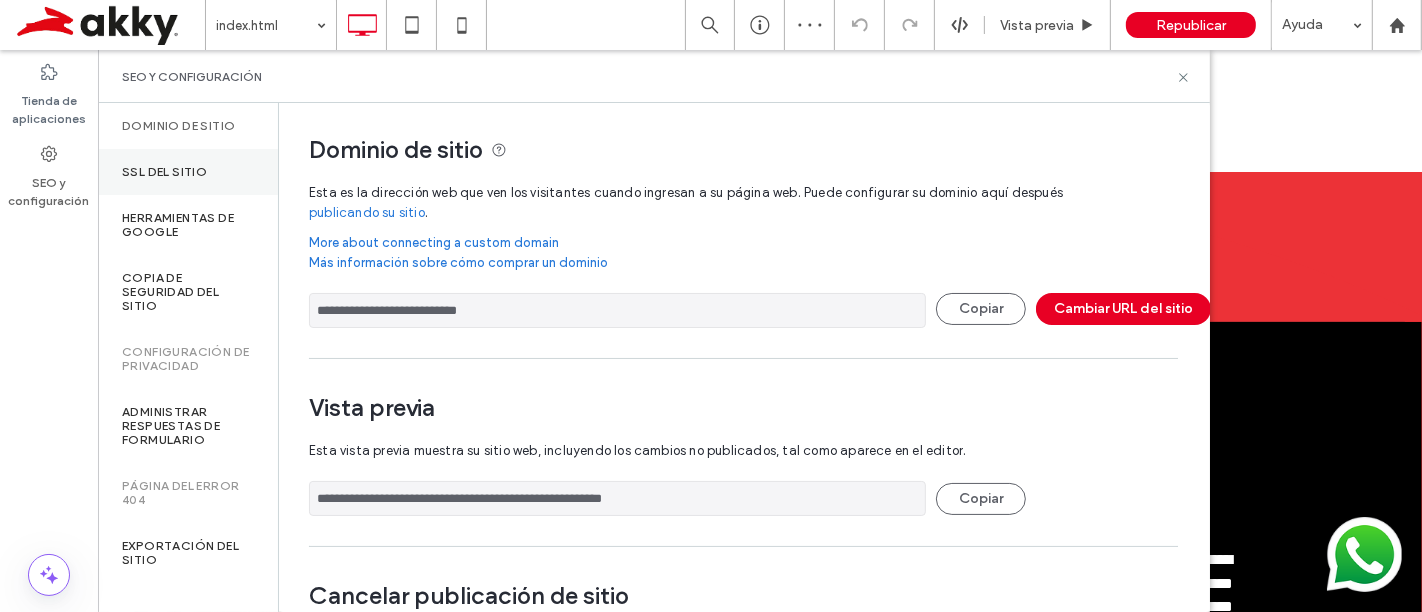 click on "SSL del sitio" at bounding box center [164, 172] 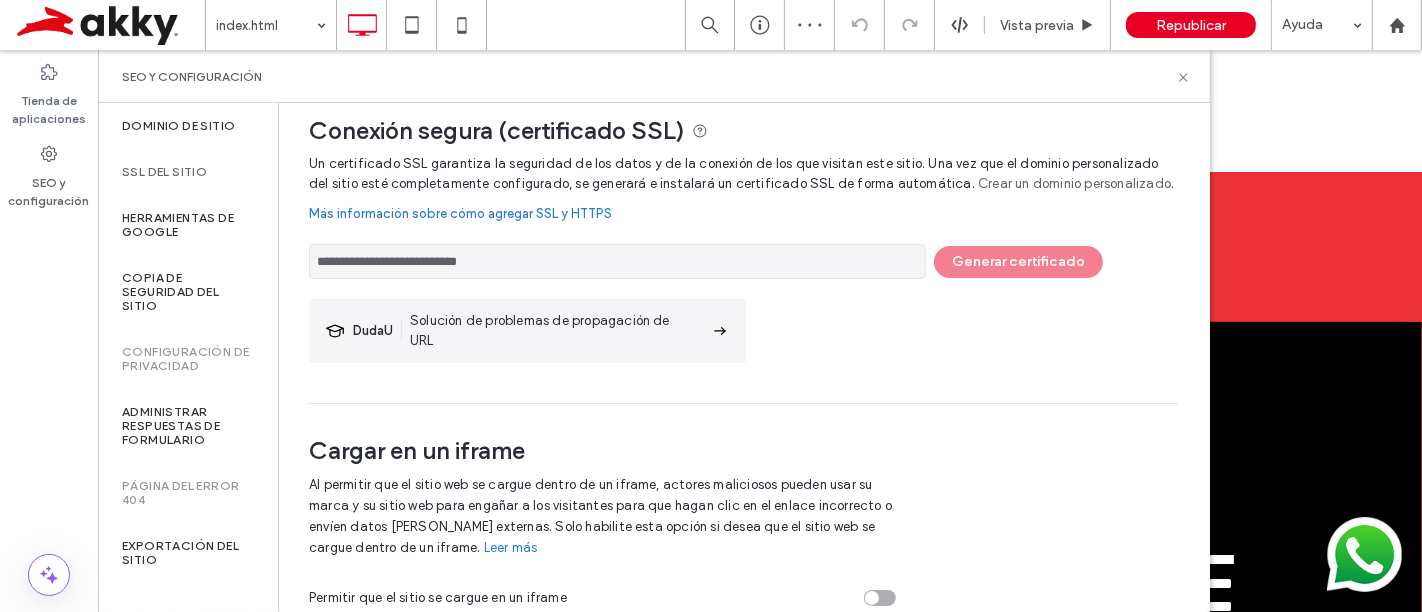 scroll, scrollTop: 29, scrollLeft: 0, axis: vertical 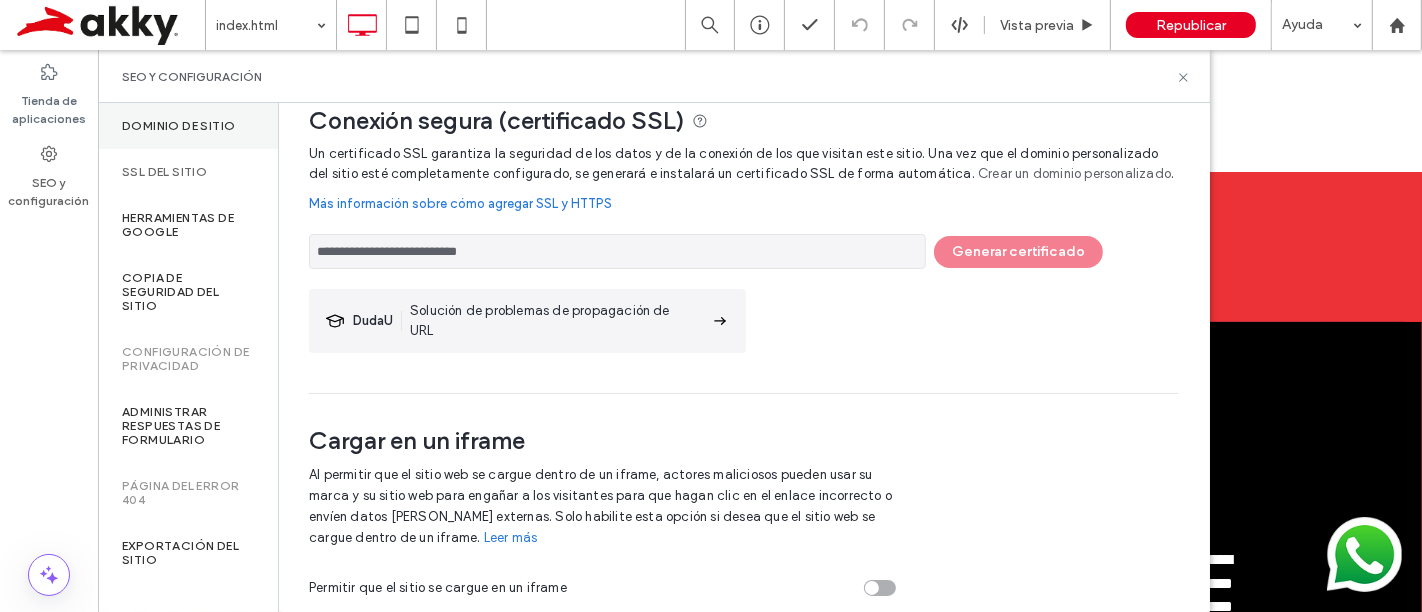 click on "Dominio de sitio" at bounding box center (178, 126) 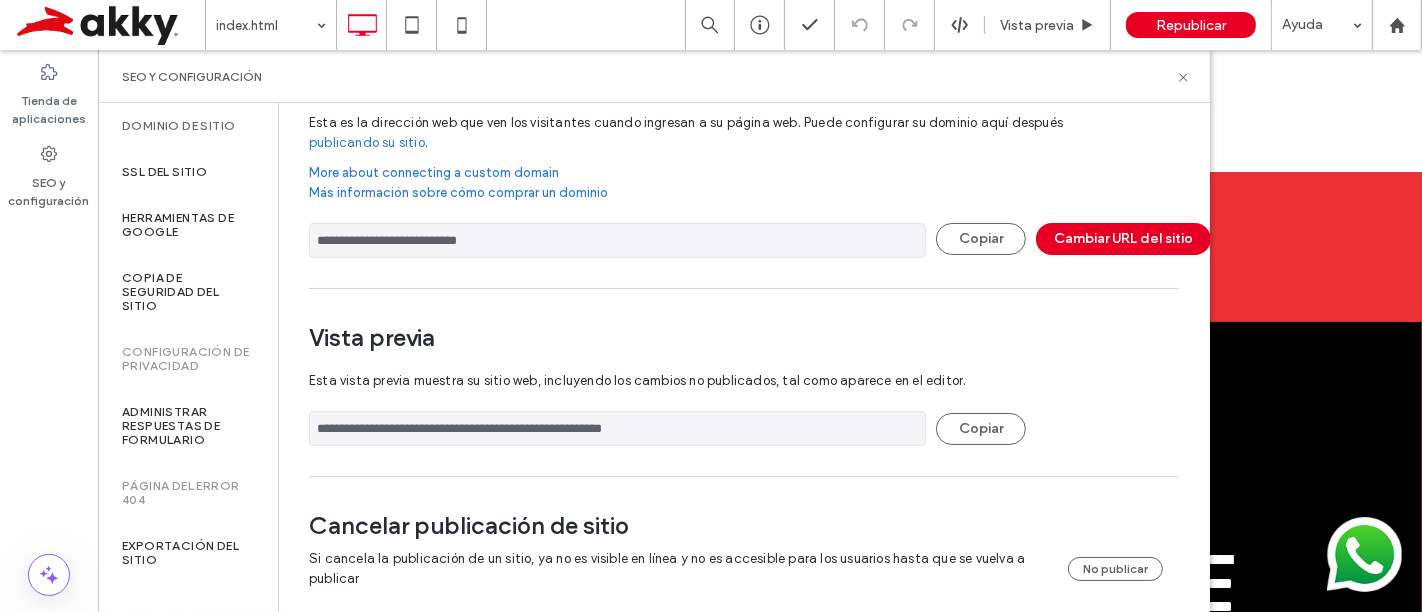 scroll, scrollTop: 97, scrollLeft: 0, axis: vertical 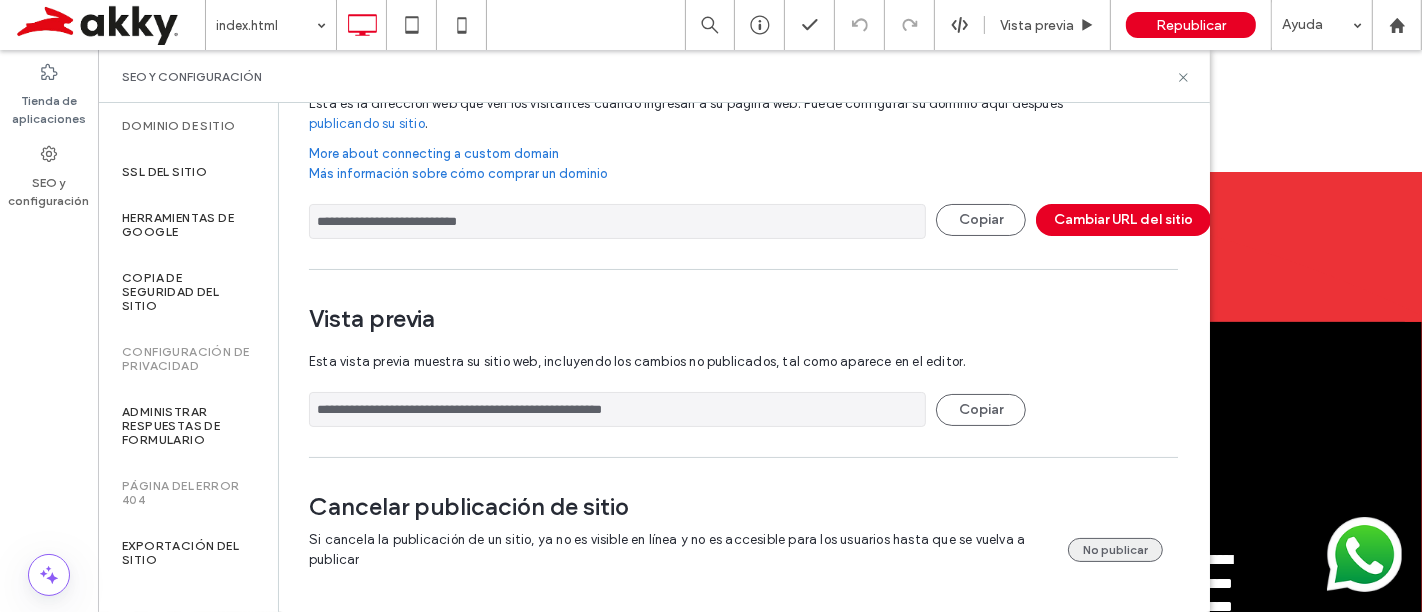 click on "No publicar" at bounding box center [1115, 550] 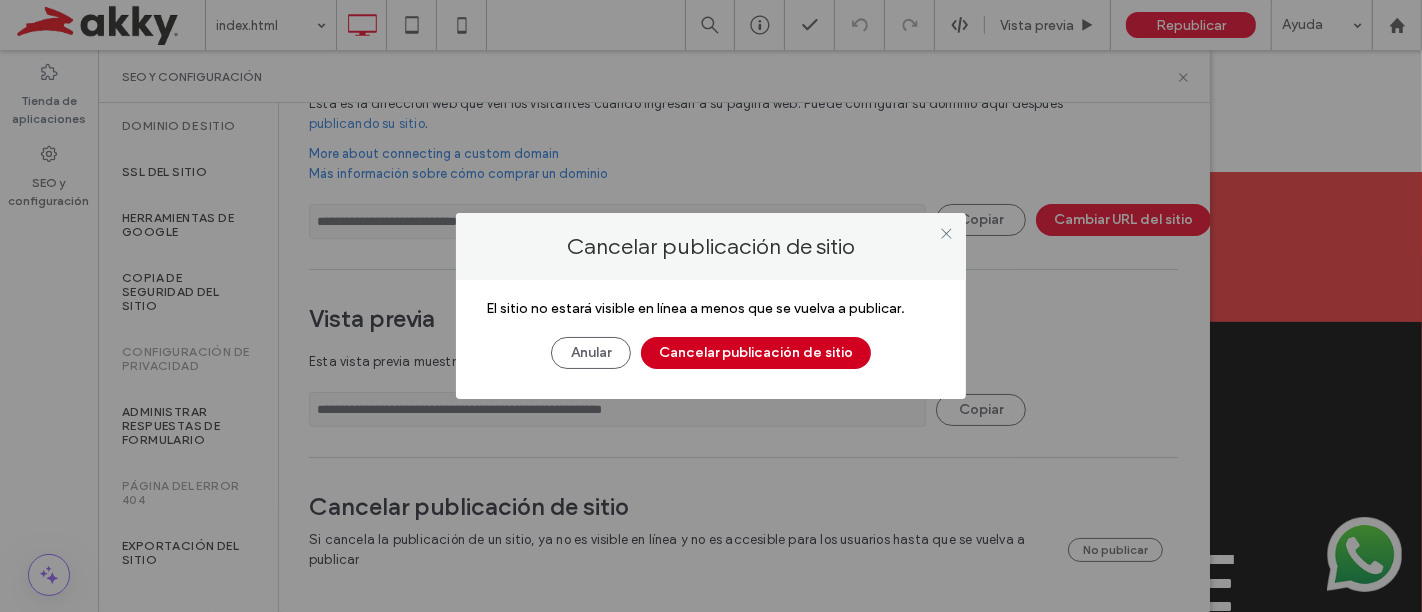 click on "Cancelar publicación de sitio" at bounding box center [756, 353] 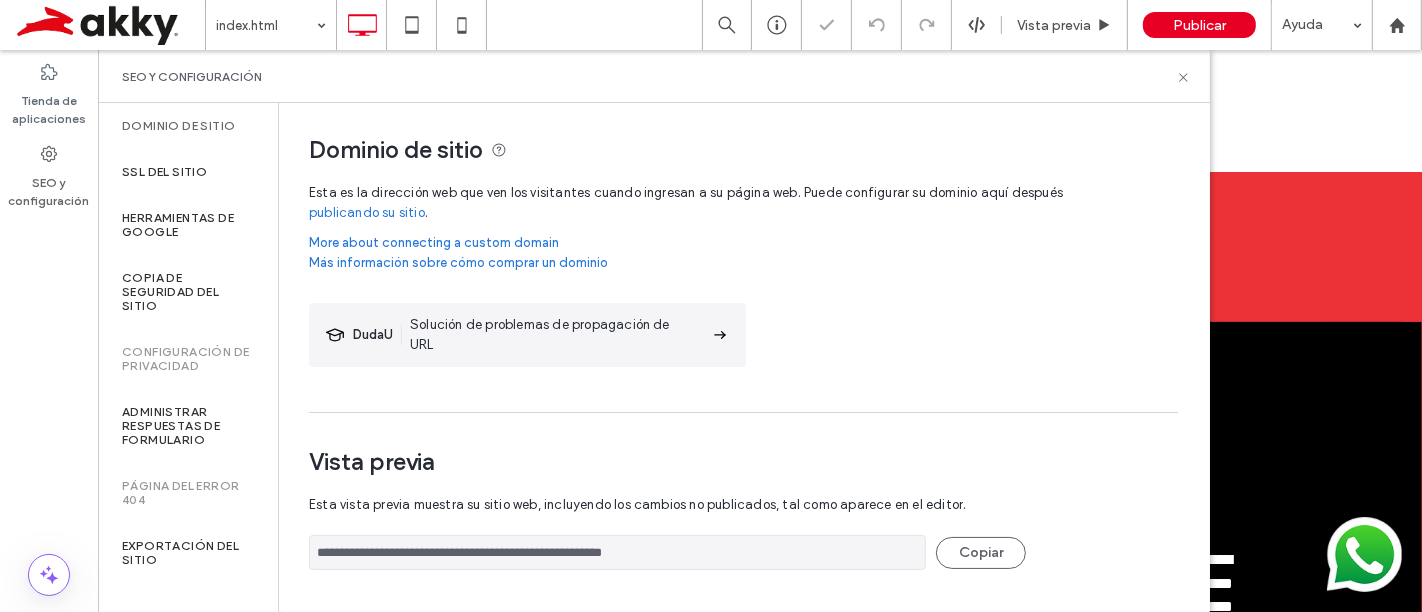 scroll, scrollTop: 0, scrollLeft: 0, axis: both 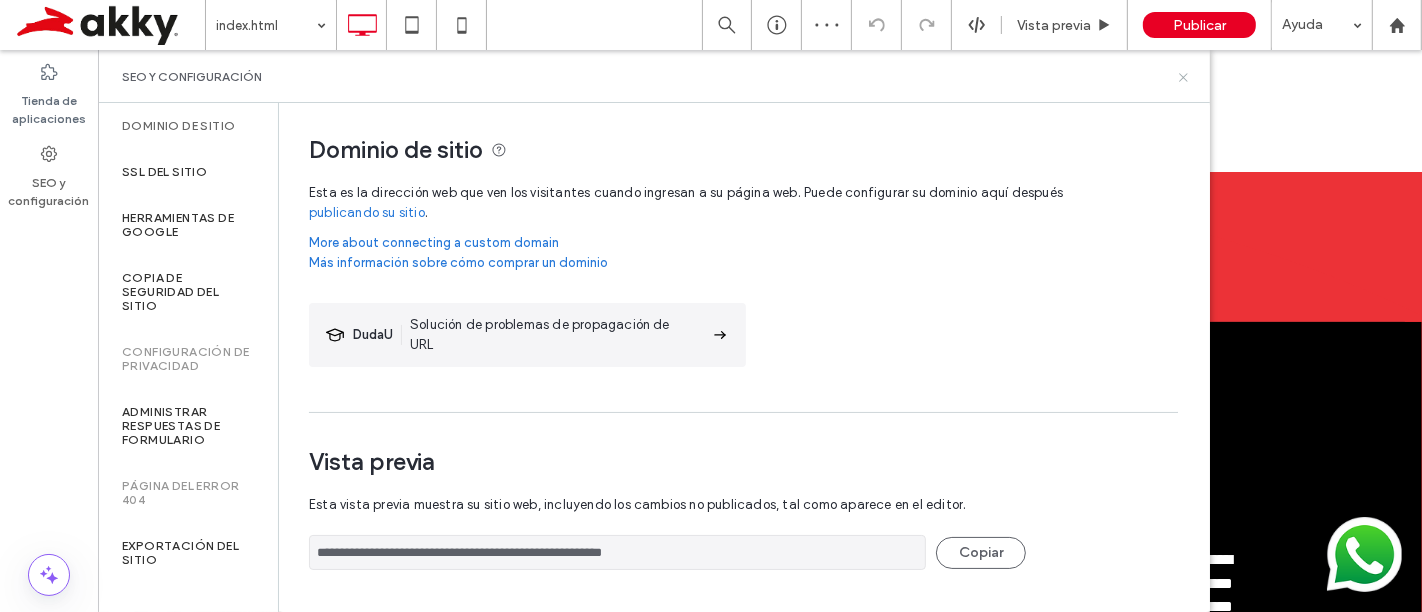 click 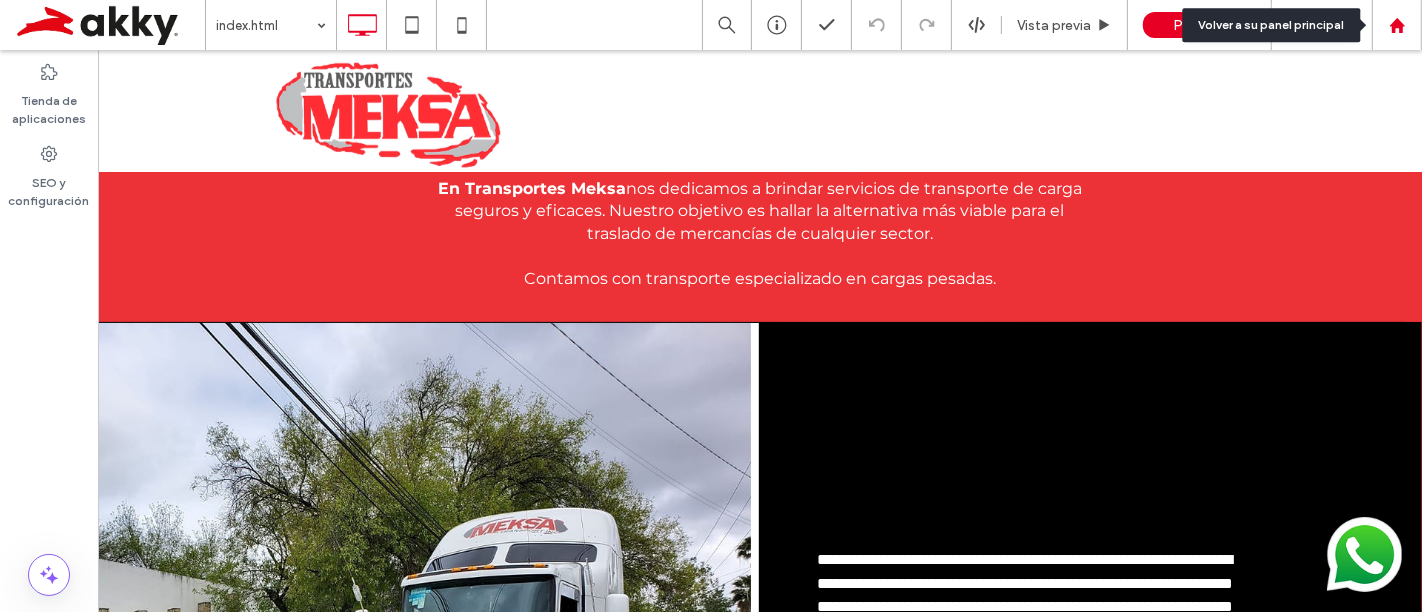 click 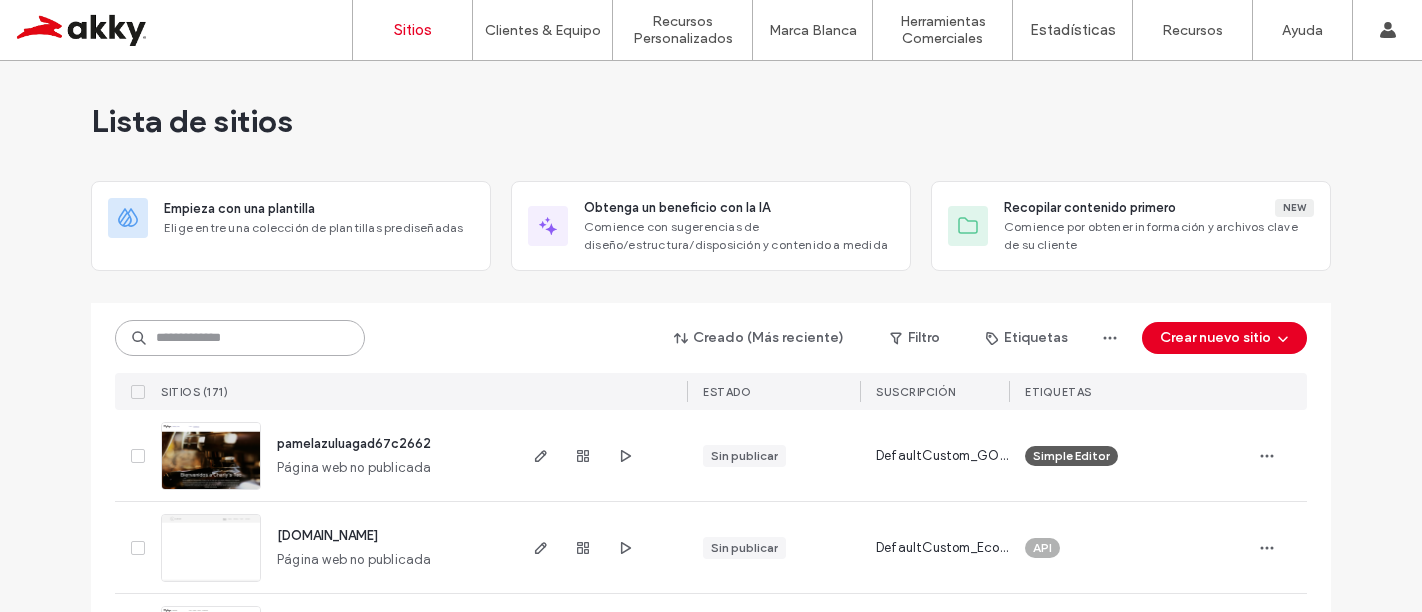 click at bounding box center [240, 338] 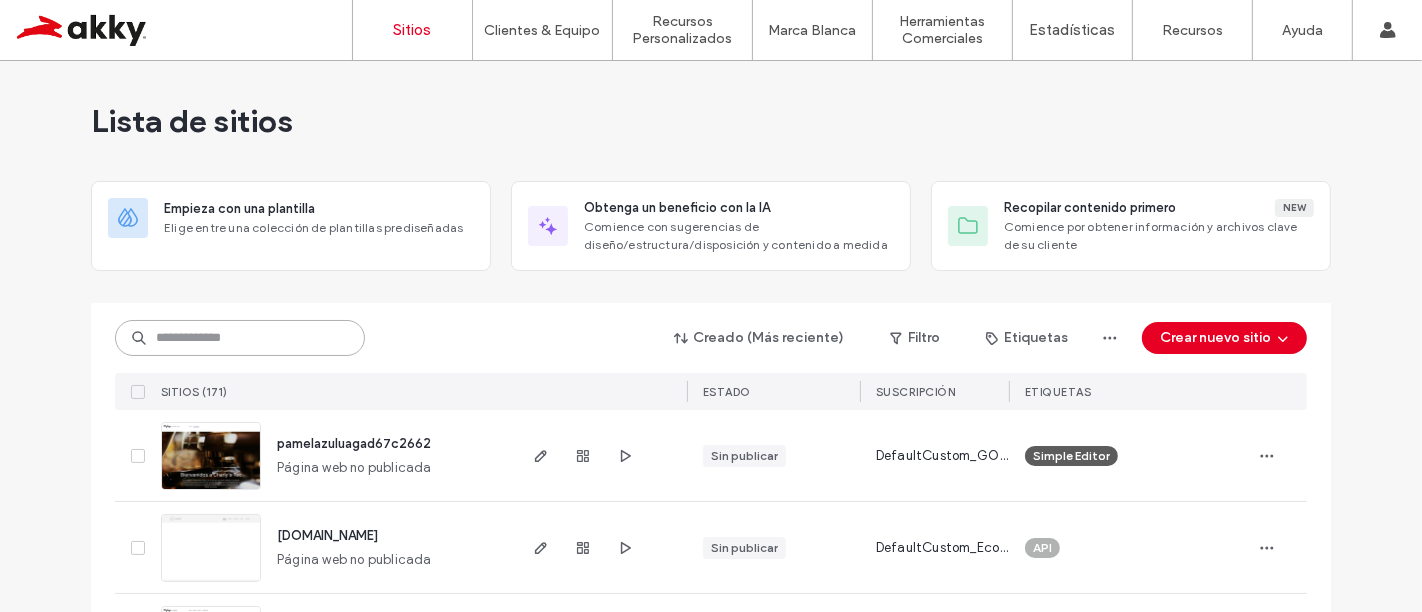 scroll, scrollTop: 0, scrollLeft: 0, axis: both 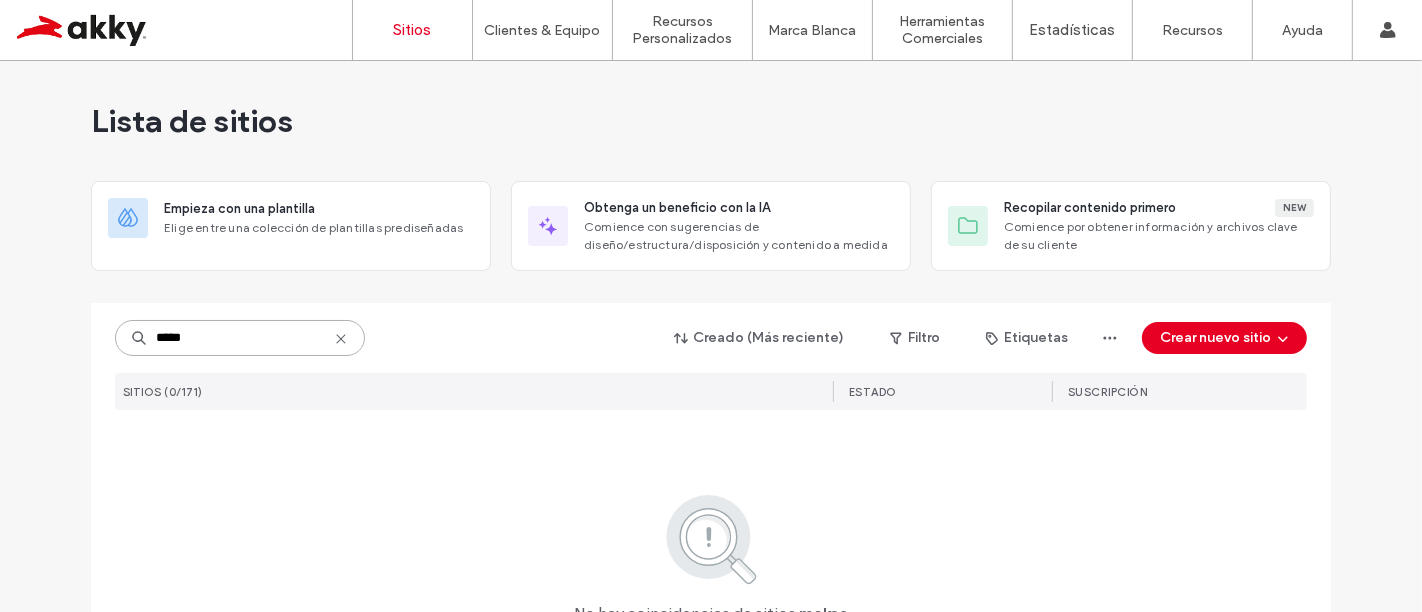 type on "*****" 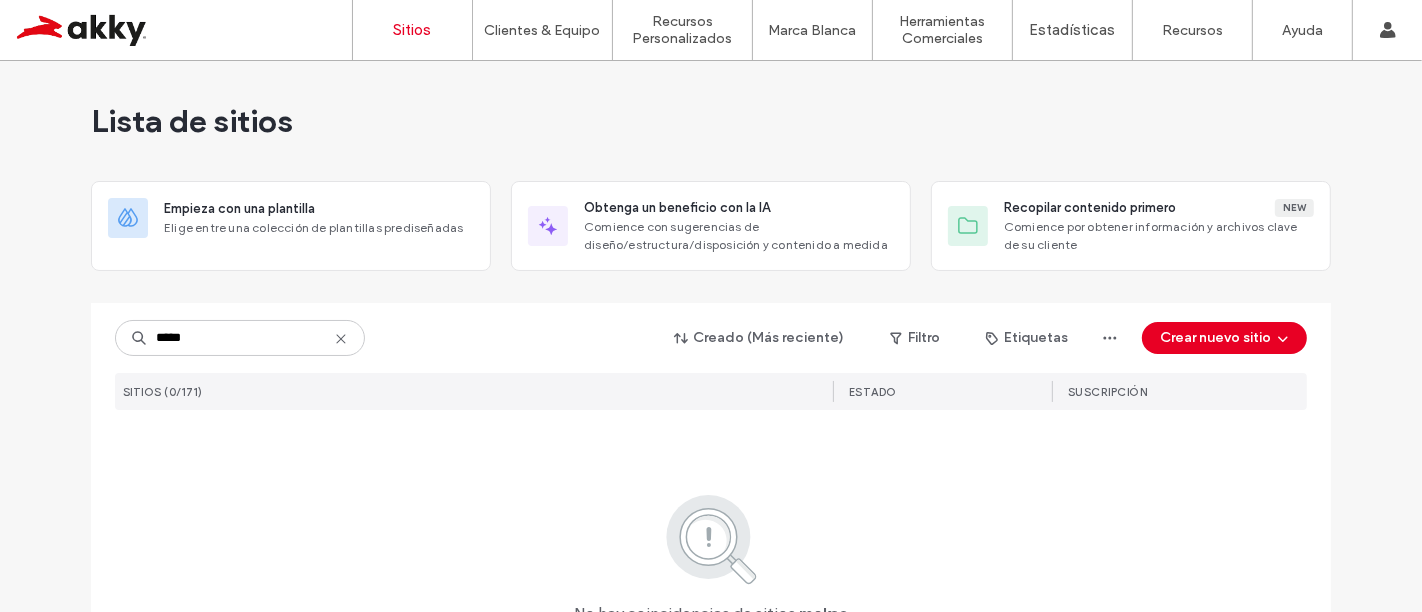 click 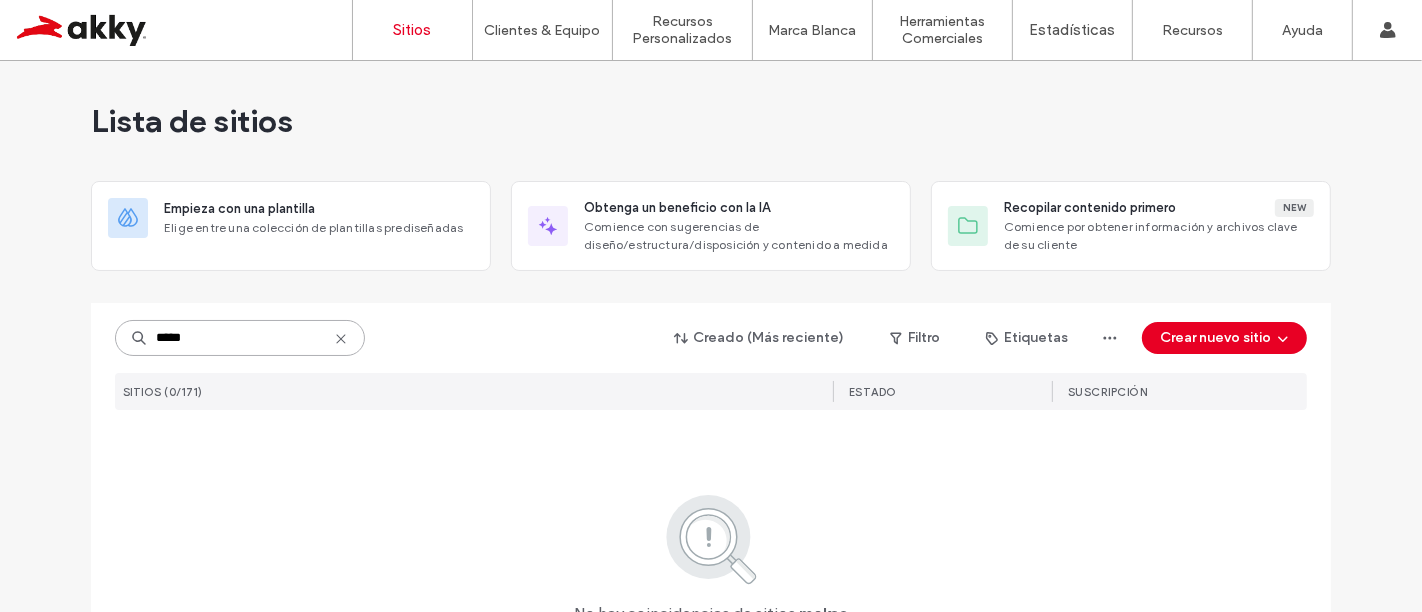 type 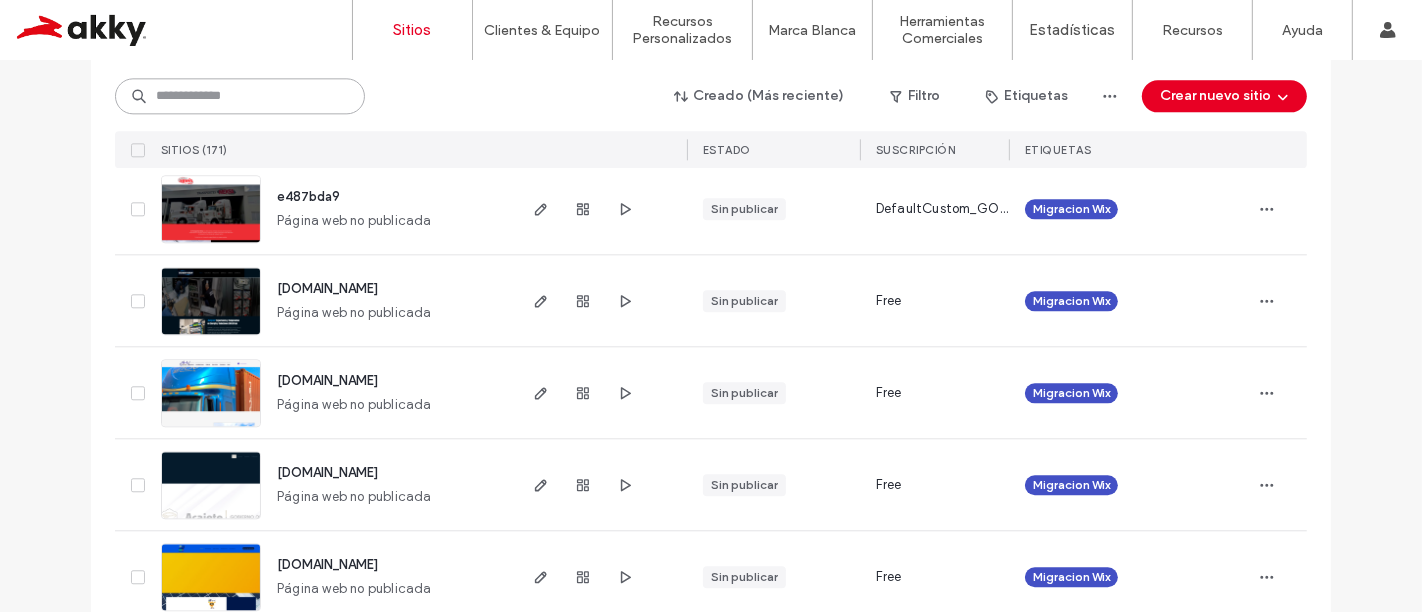 scroll, scrollTop: 3888, scrollLeft: 0, axis: vertical 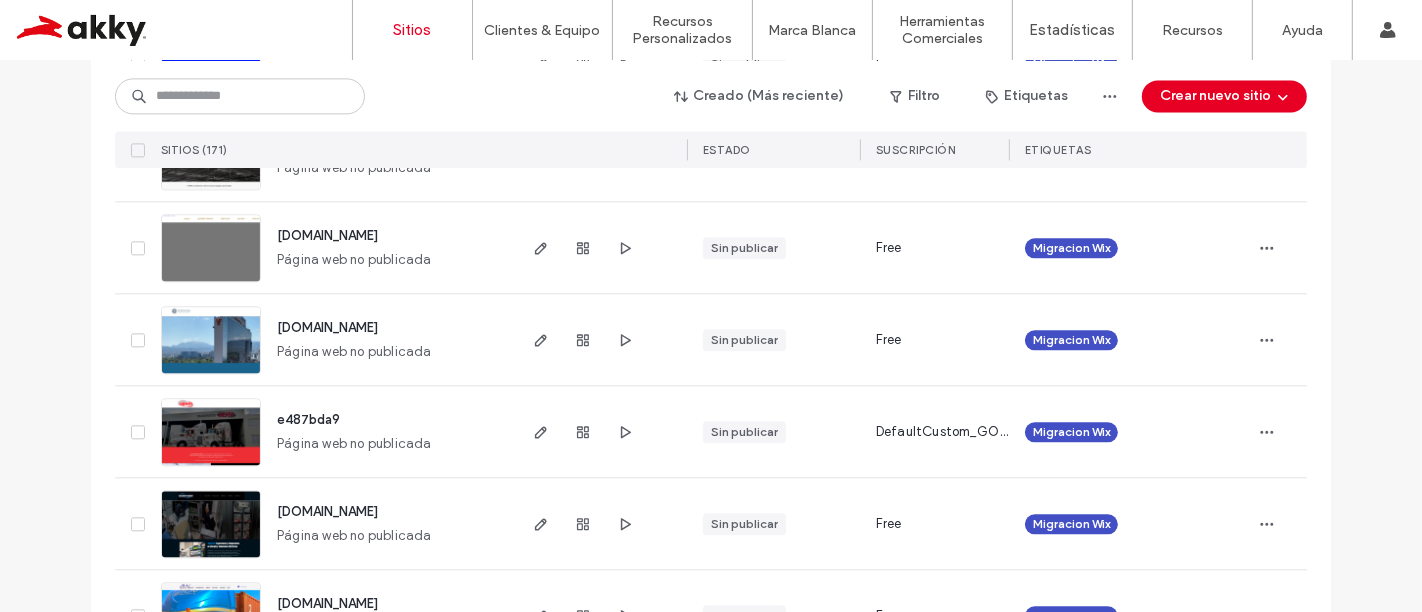 click on "e487bda9 Página web no publicada Sin publicar DefaultCustom_GOLD Migracion Wix" at bounding box center (711, 432) 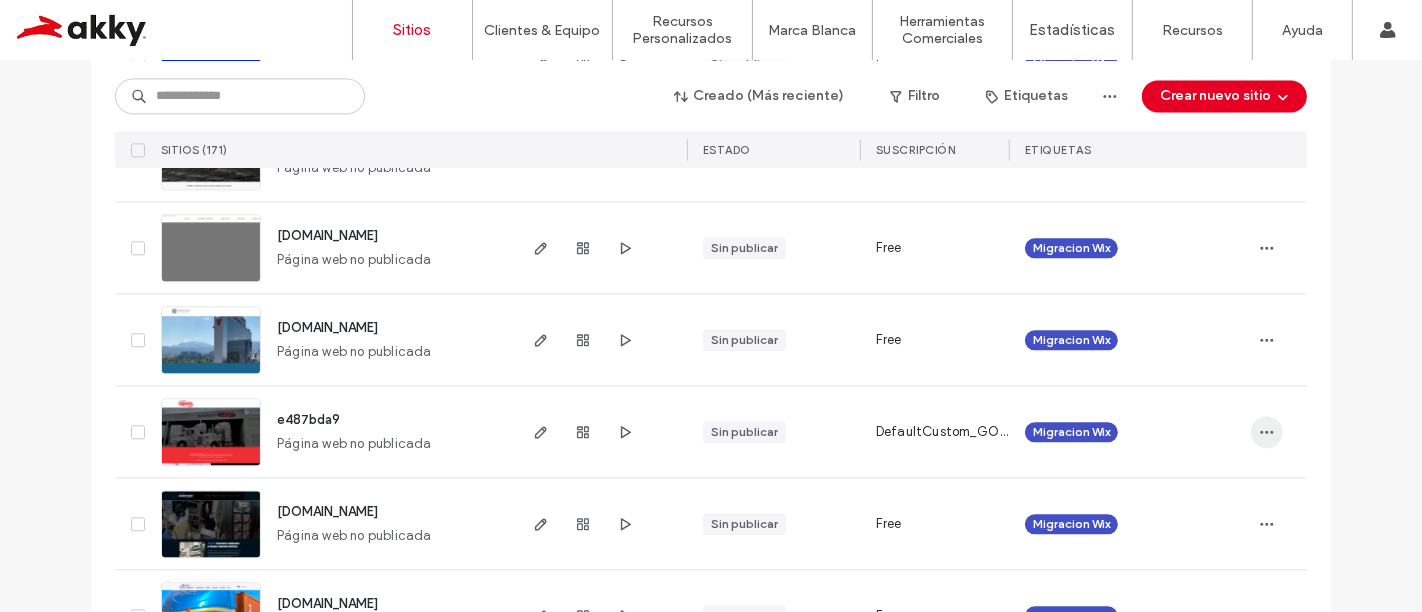 click 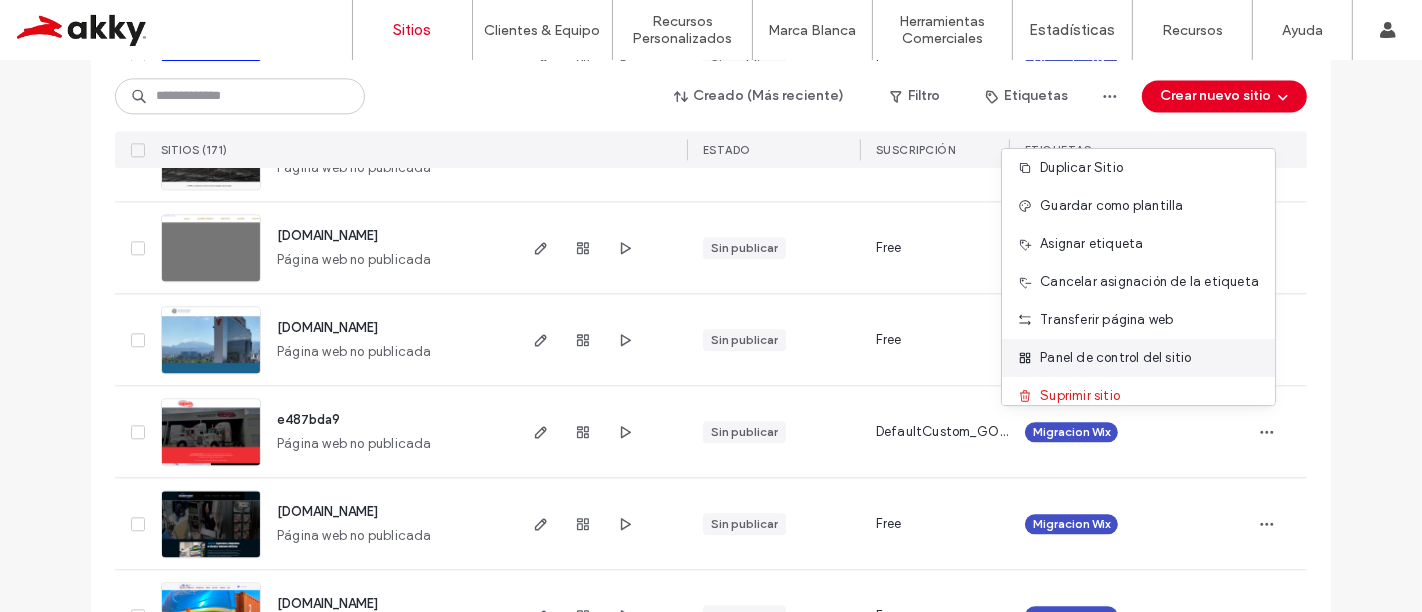 scroll, scrollTop: 0, scrollLeft: 0, axis: both 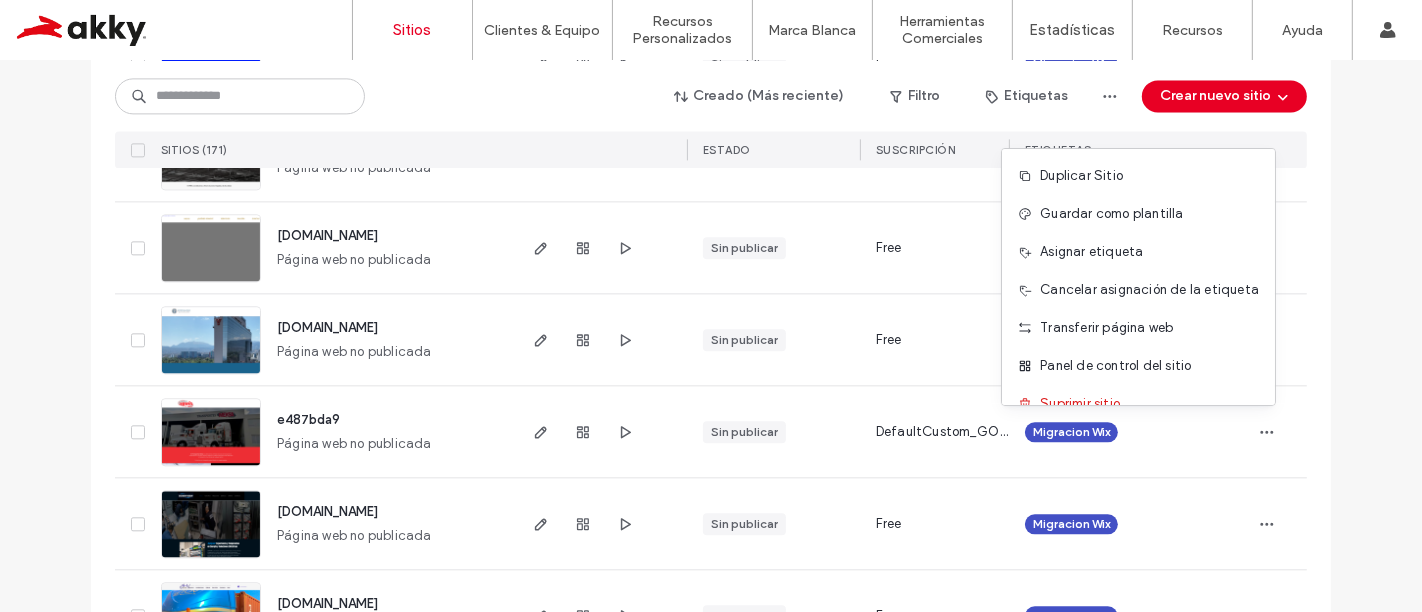 click on "e487bda9" at bounding box center [308, 419] 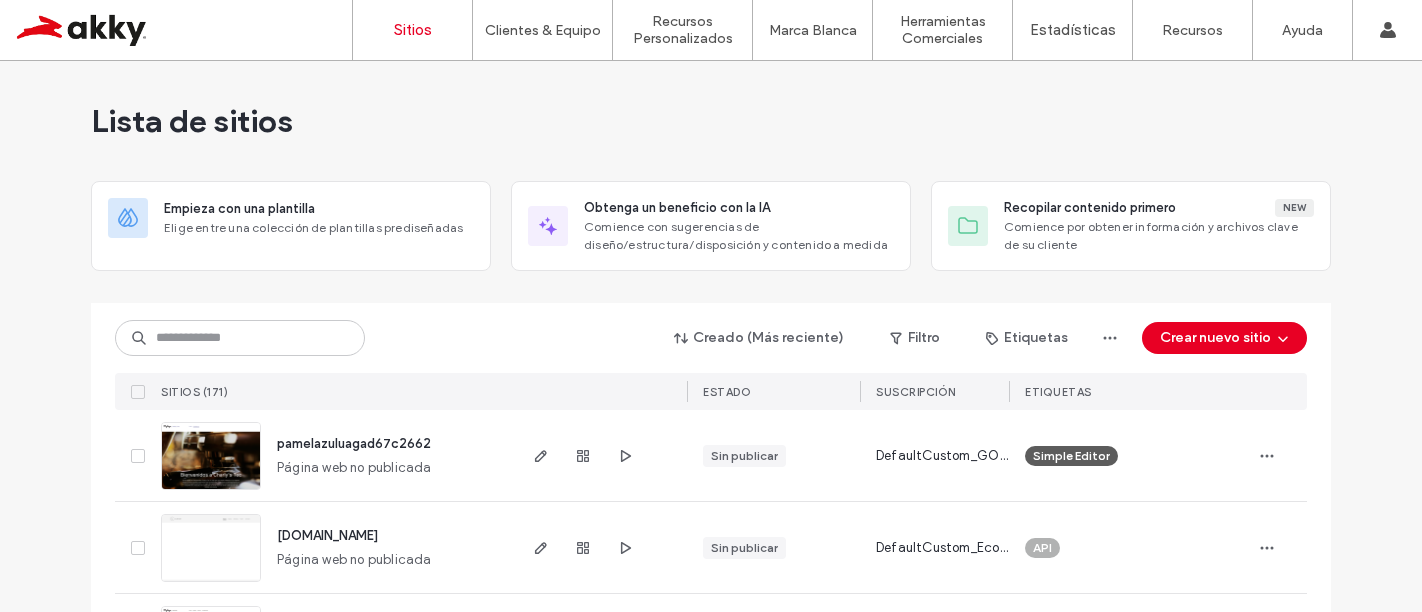 scroll, scrollTop: 0, scrollLeft: 0, axis: both 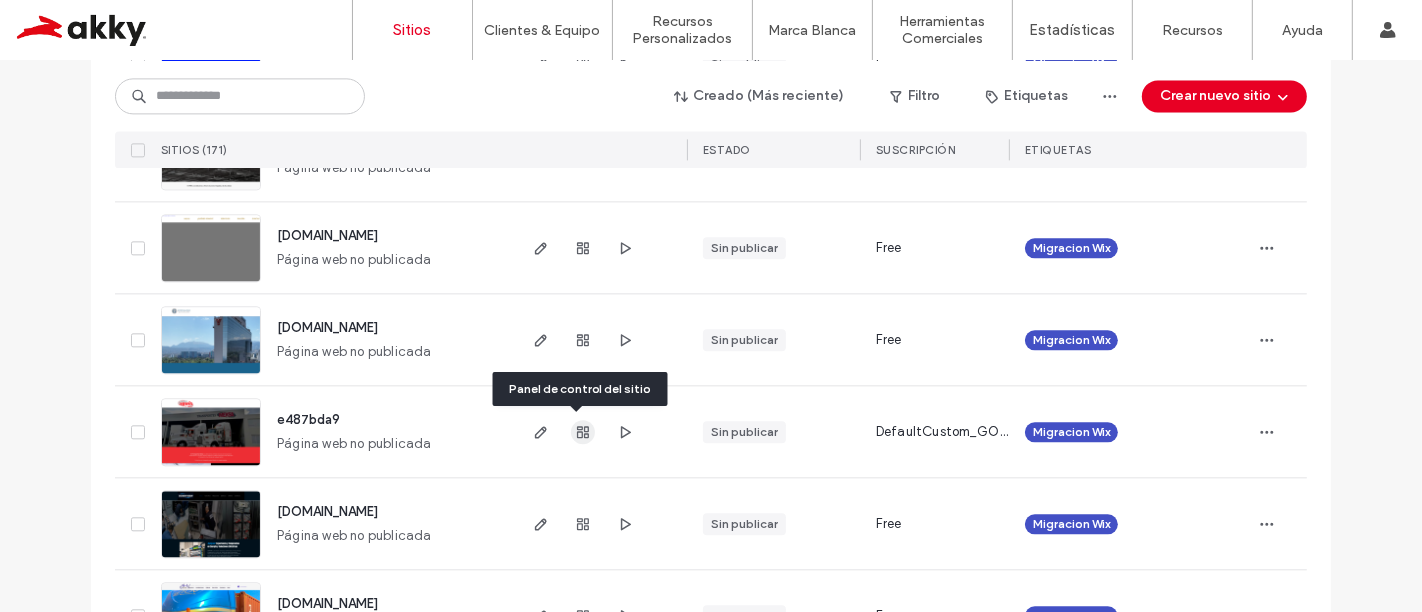 click 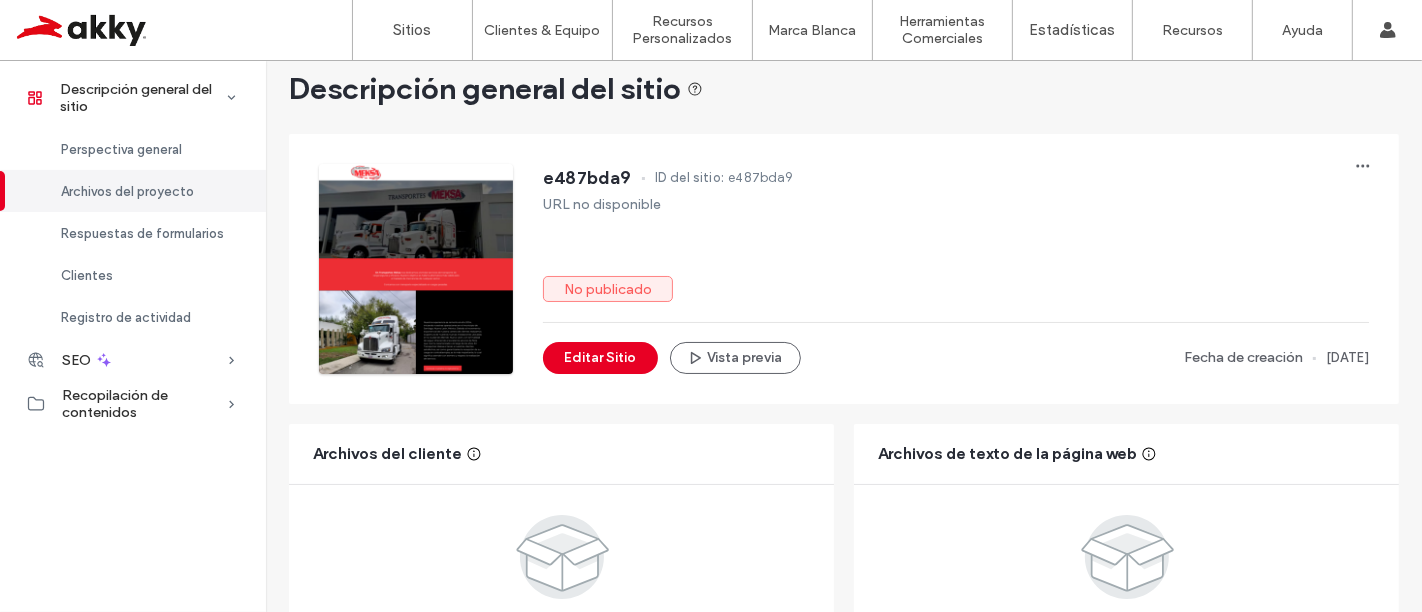 scroll, scrollTop: 0, scrollLeft: 0, axis: both 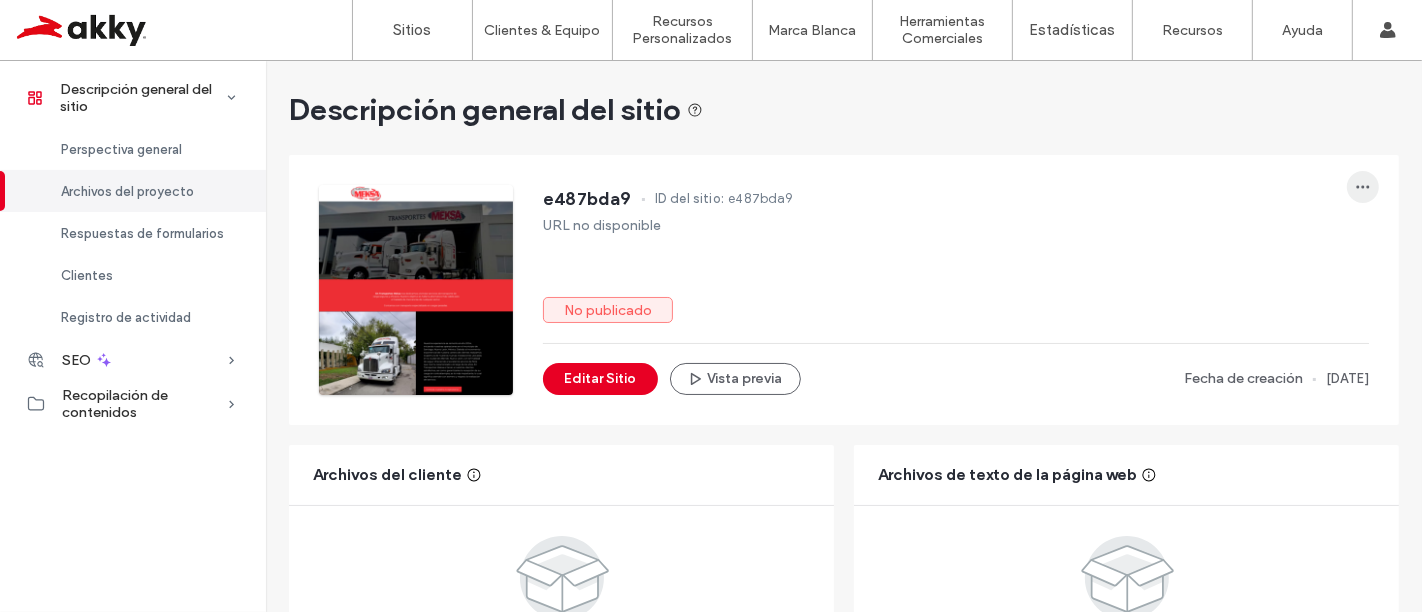 click at bounding box center (1363, 187) 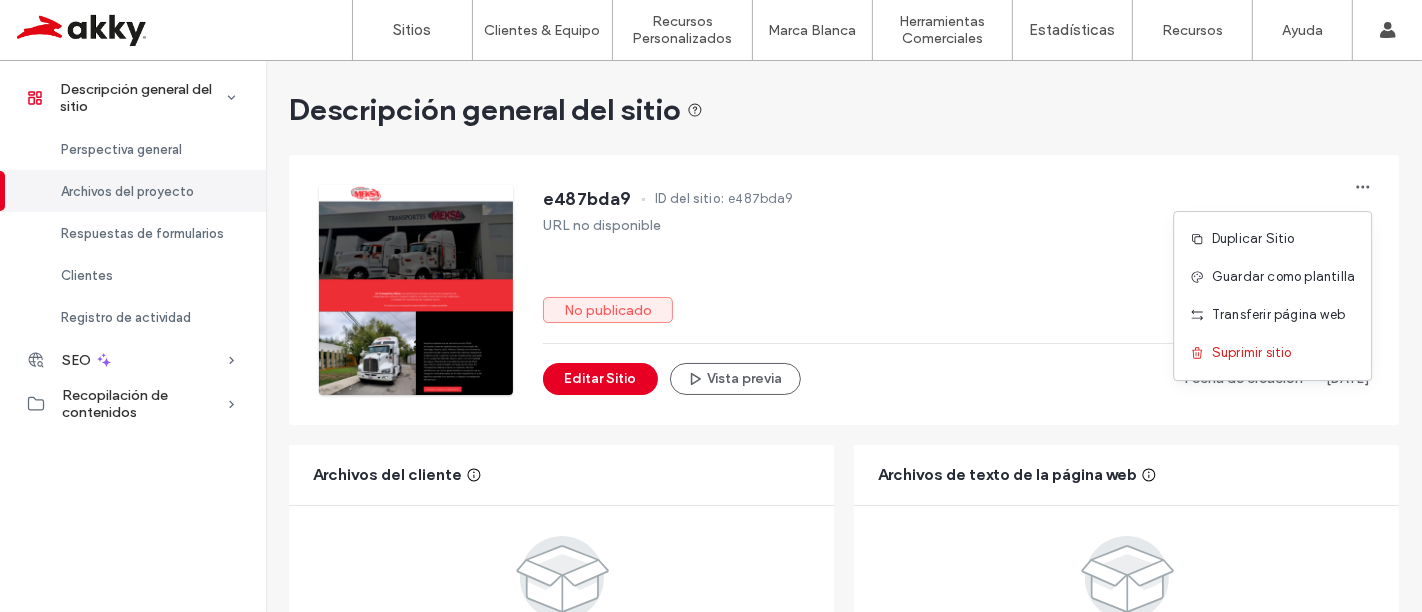 click on "e487bda9 ID del sitio: e487bda9 URL no disponible No publicado Editar Sitio Vista previa Fecha de creación [DATE]" at bounding box center (956, 290) 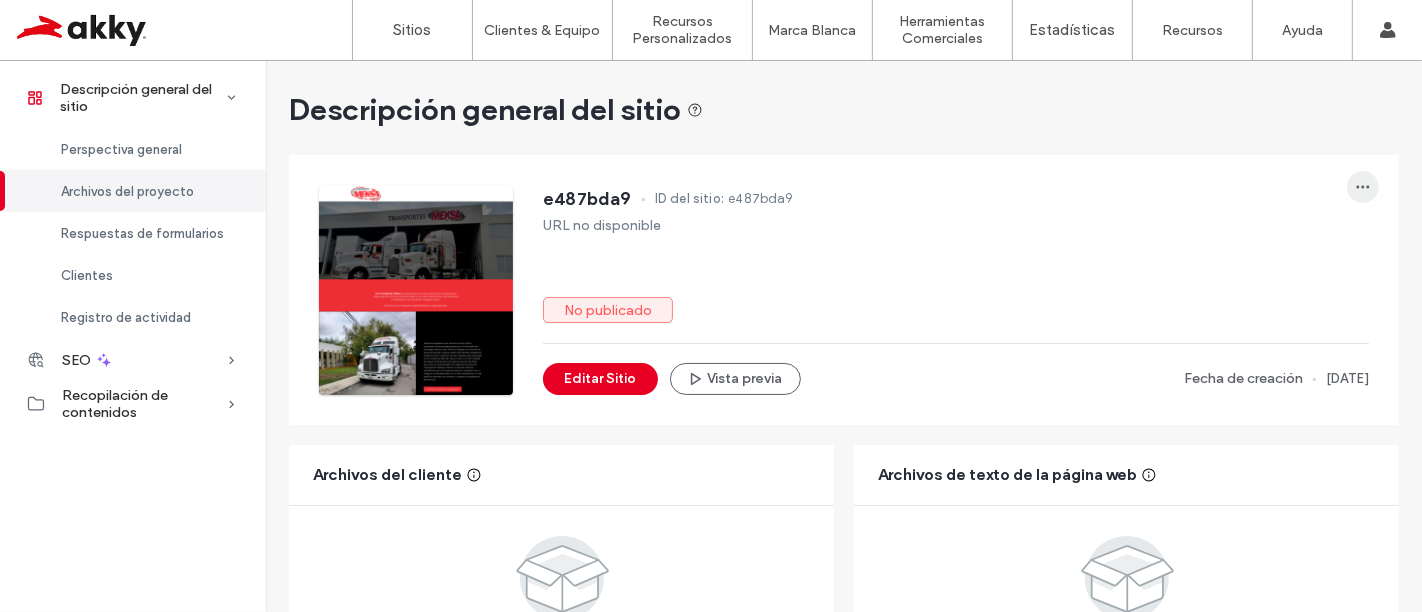 click 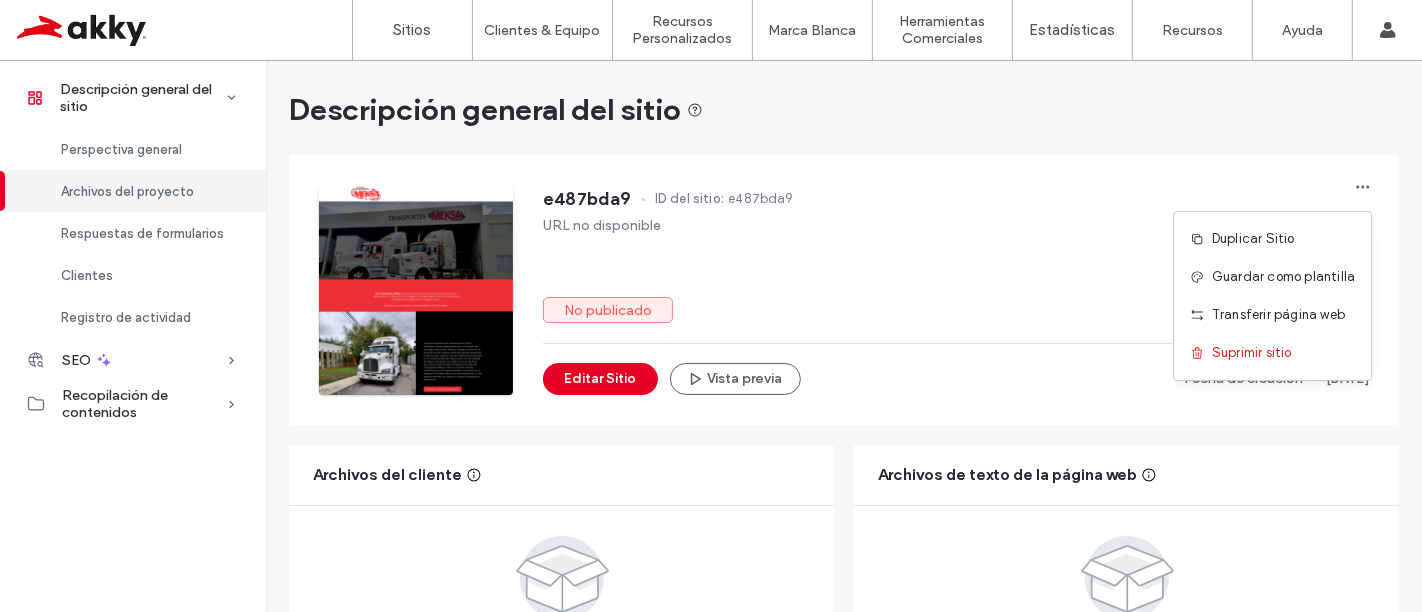 drag, startPoint x: 934, startPoint y: 243, endPoint x: 665, endPoint y: 215, distance: 270.4533 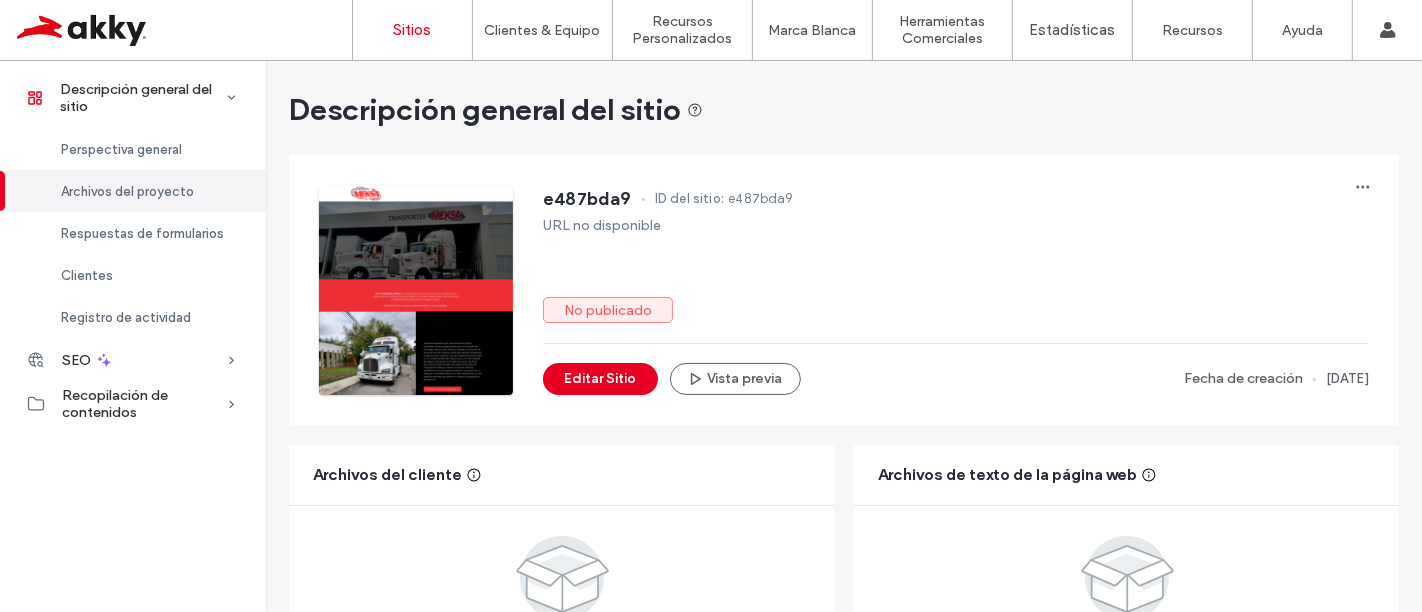 click on "Sitios" at bounding box center [413, 30] 